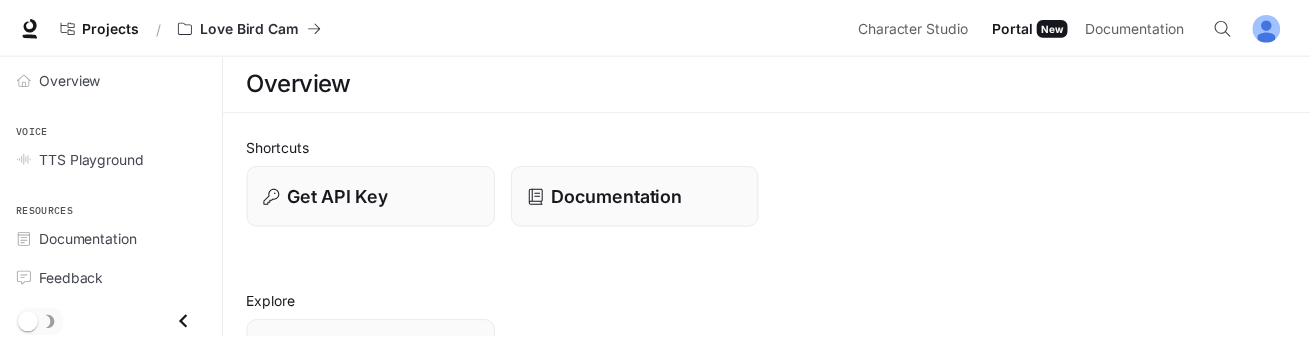 scroll, scrollTop: 0, scrollLeft: 0, axis: both 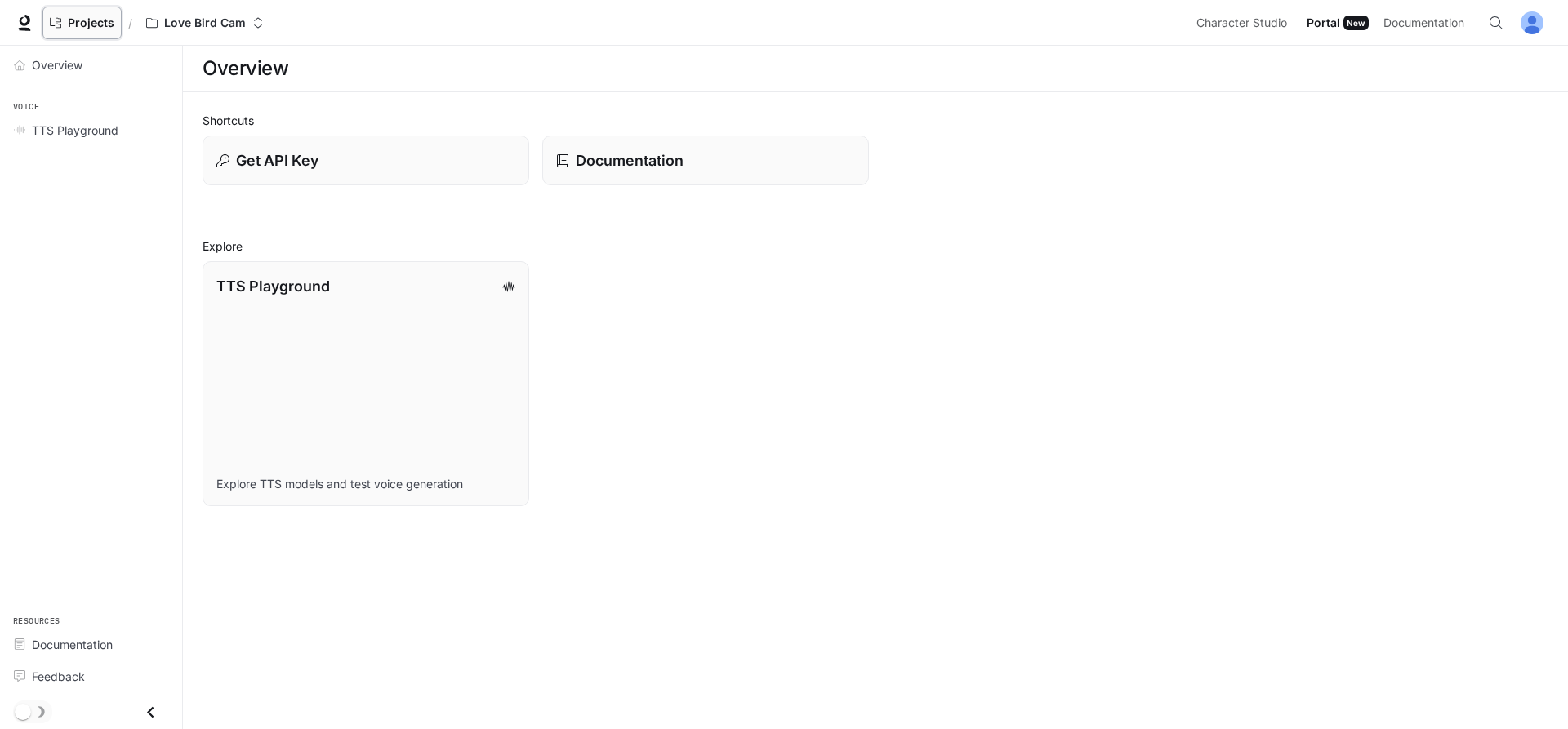 click on "Projects" at bounding box center [91, 23] 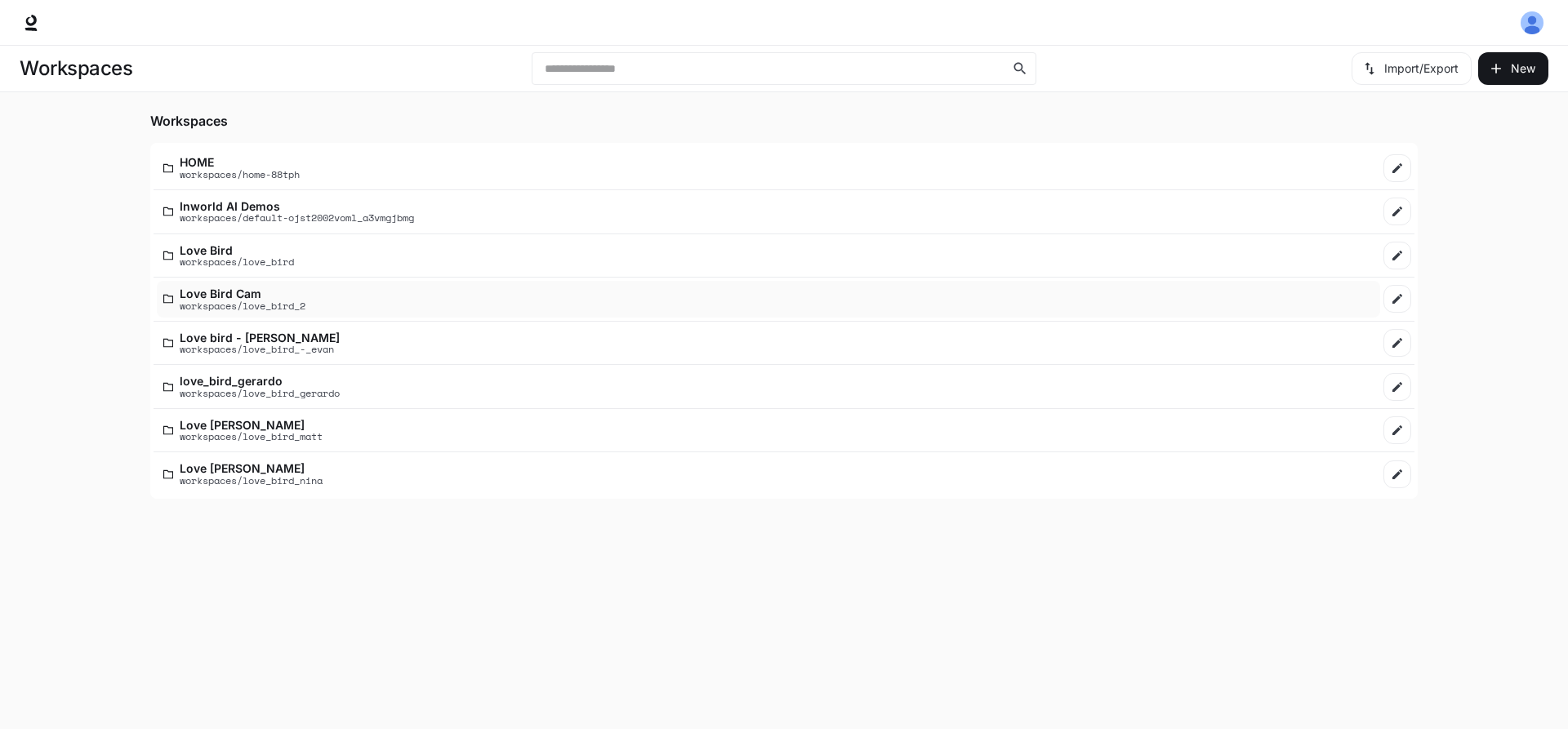 click on "Love Bird Cam" at bounding box center (243, 293) 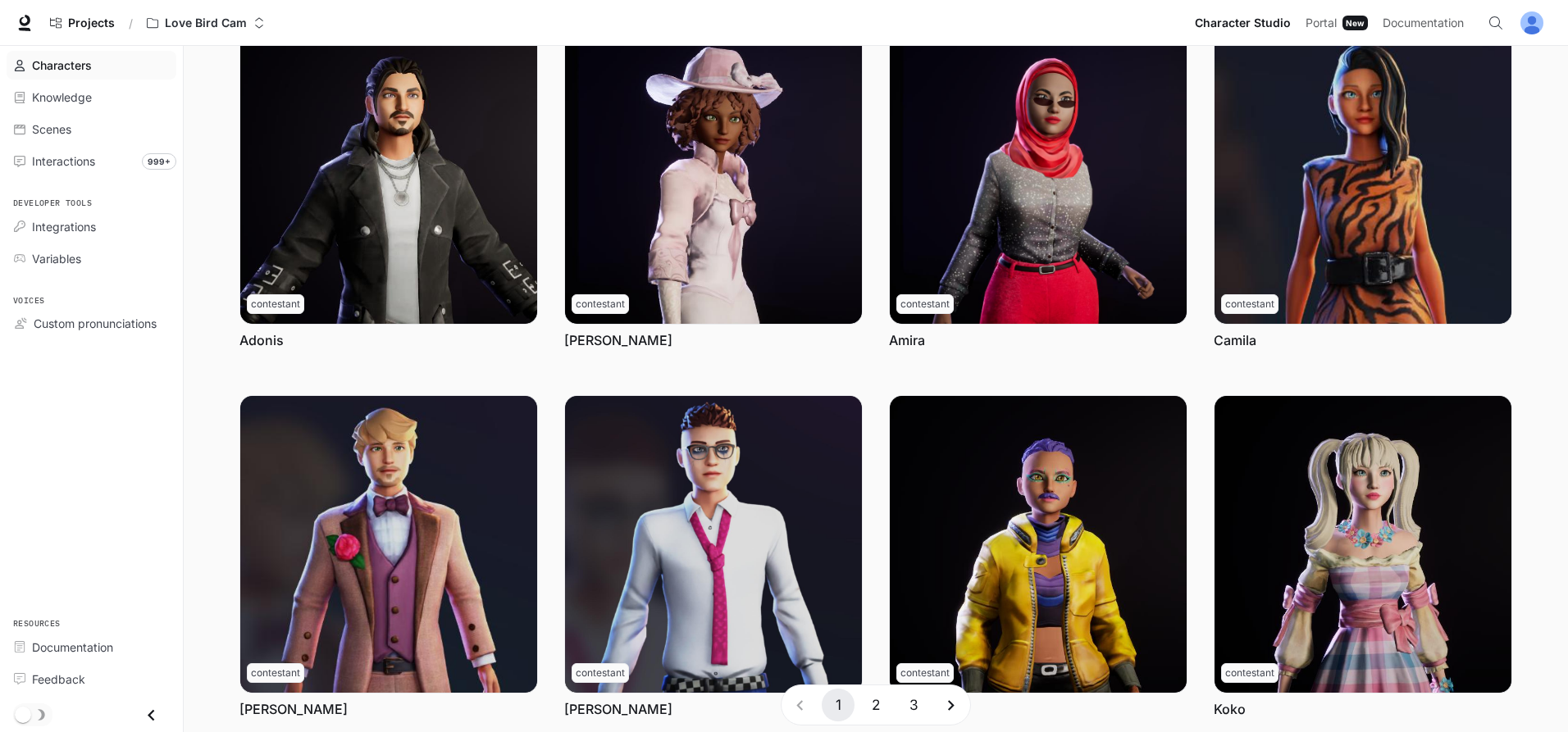 scroll, scrollTop: 82, scrollLeft: 0, axis: vertical 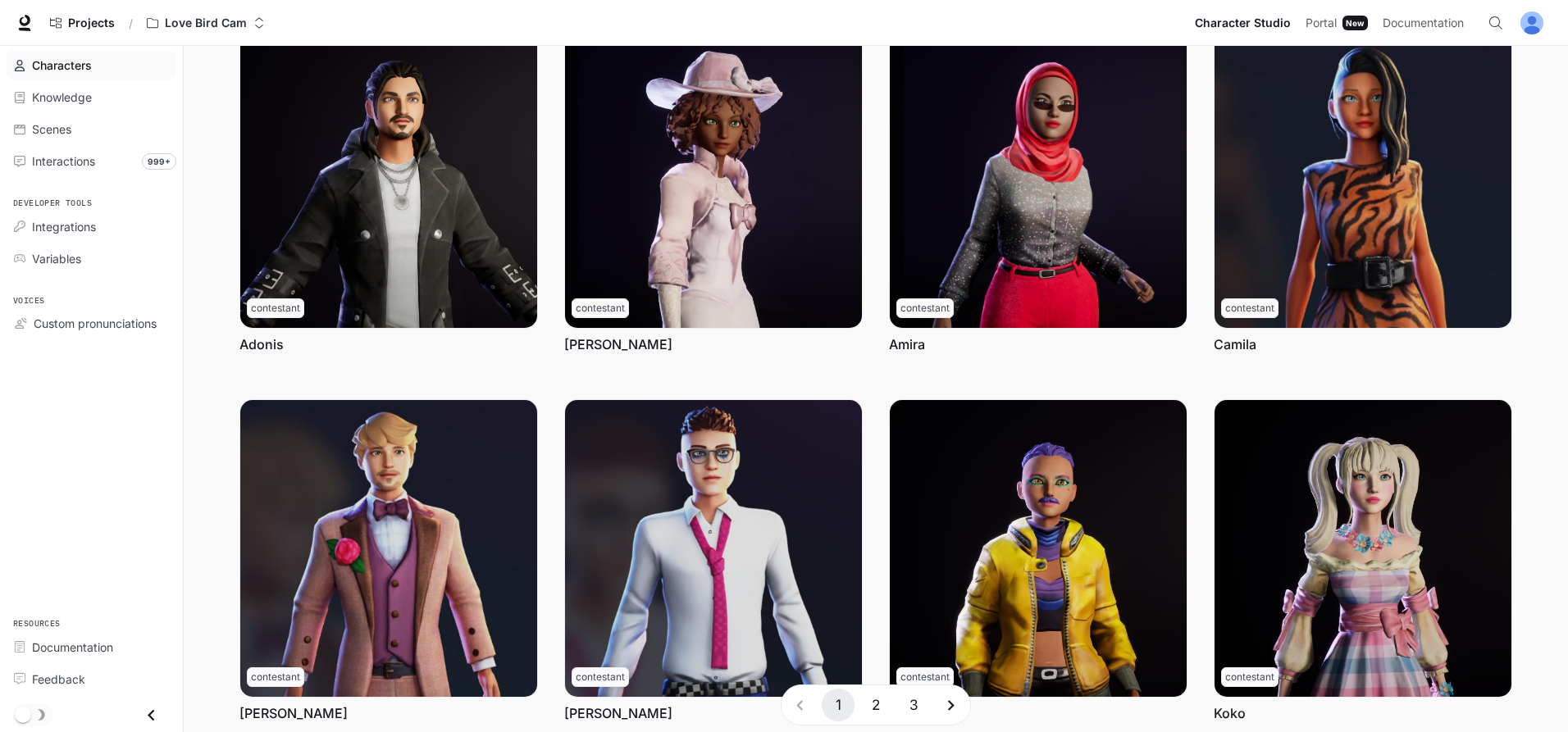 drag, startPoint x: 855, startPoint y: 600, endPoint x: 777, endPoint y: 375, distance: 238.13652 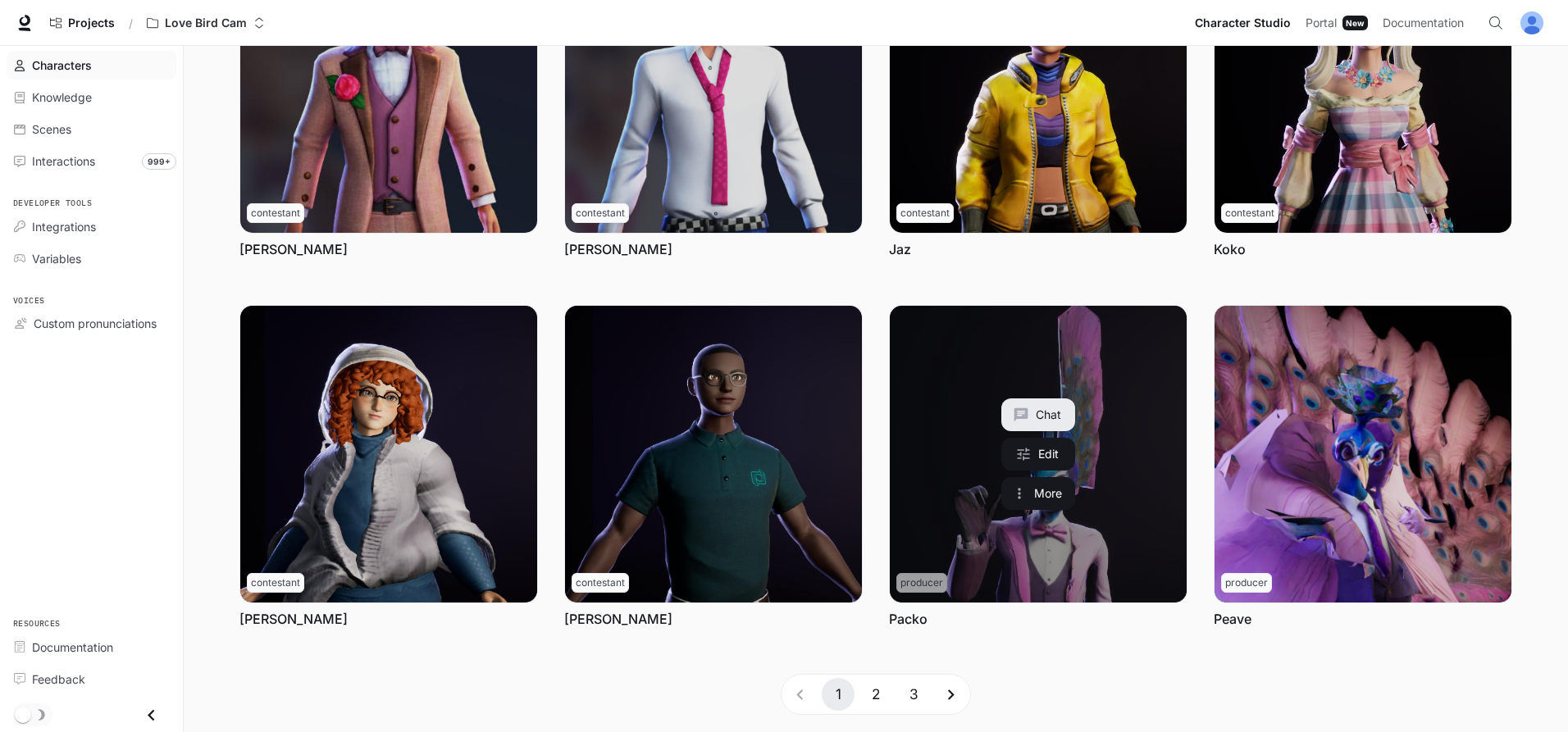 scroll, scrollTop: 548, scrollLeft: 0, axis: vertical 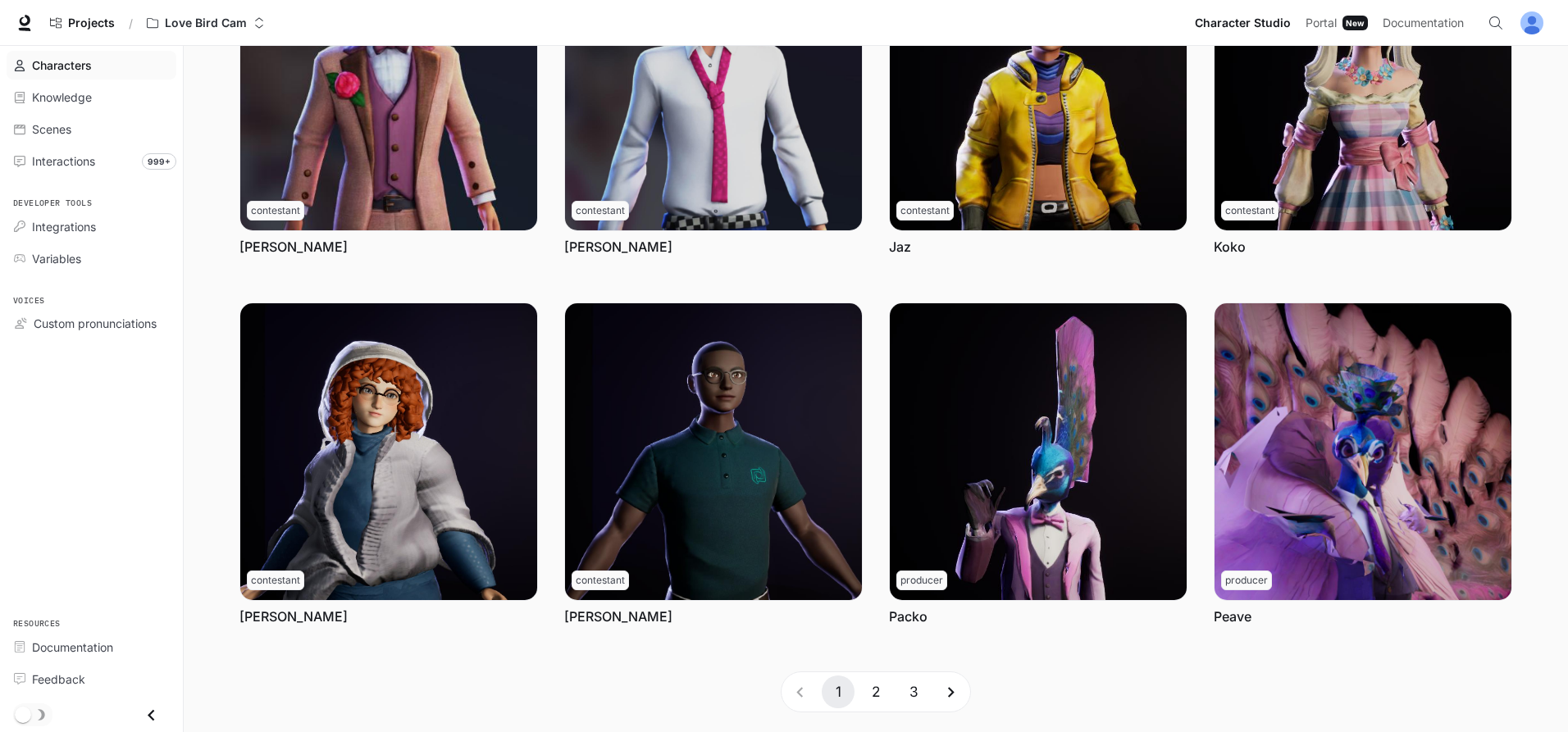 click 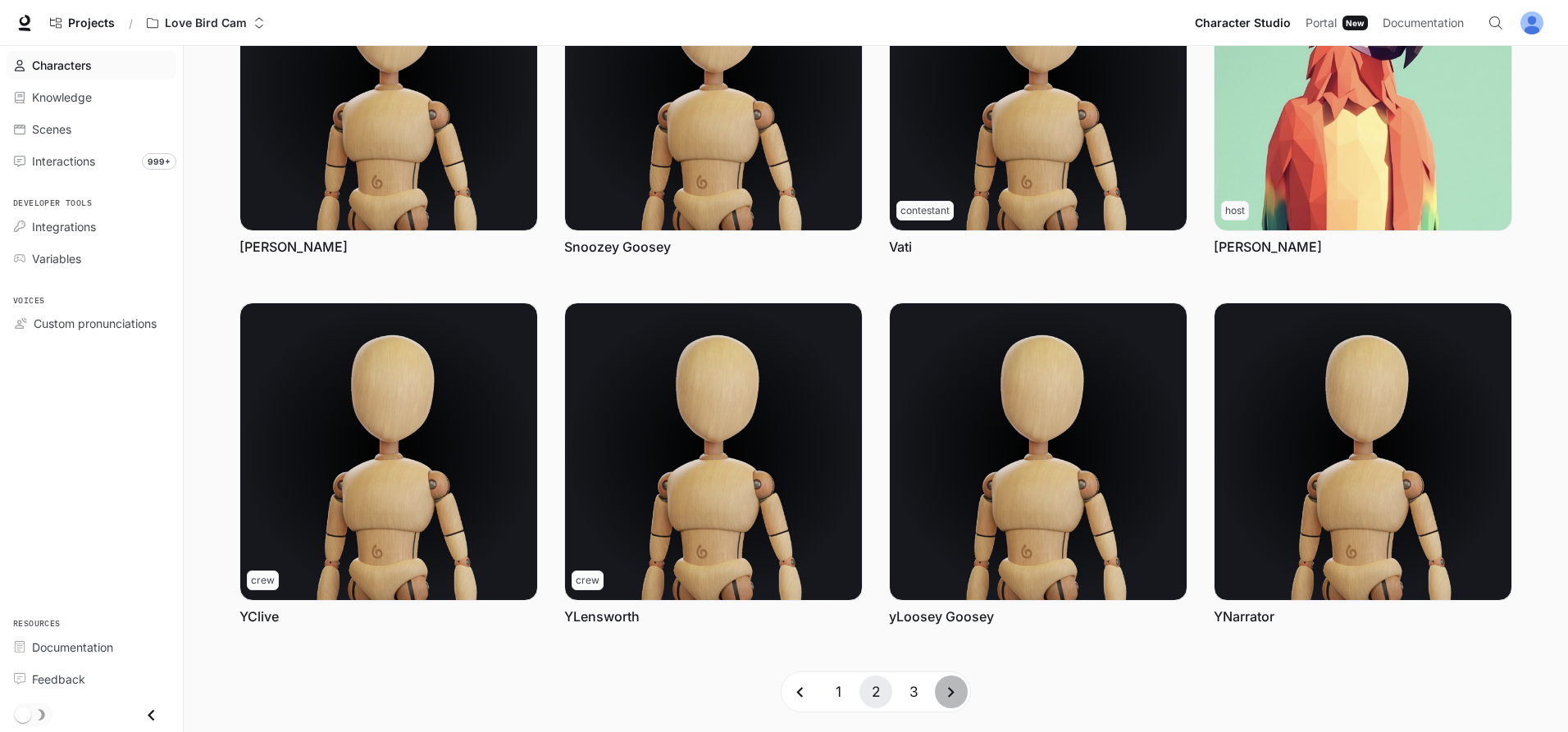 drag, startPoint x: 950, startPoint y: 685, endPoint x: -212, endPoint y: -74, distance: 1387.9211 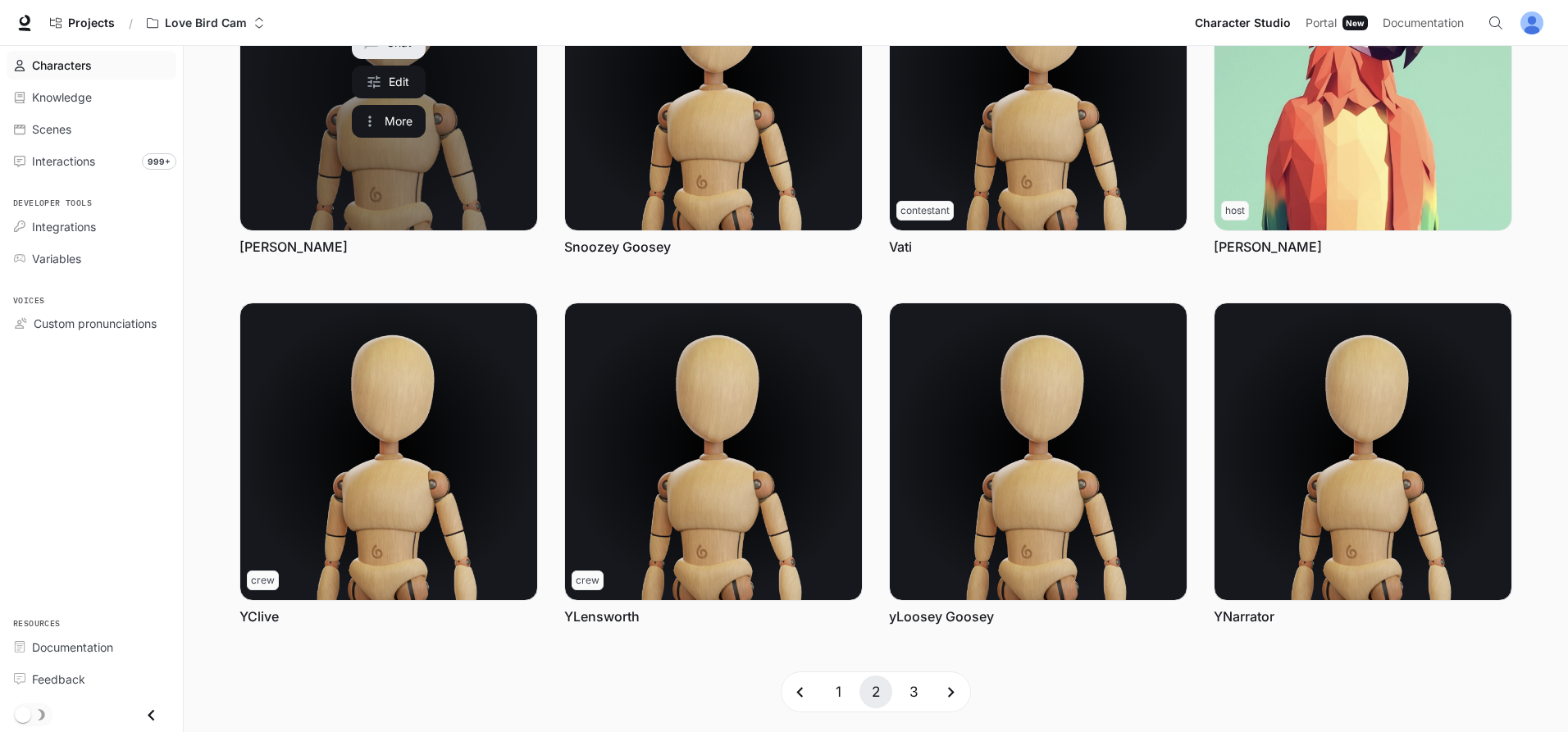click at bounding box center [389, 82] 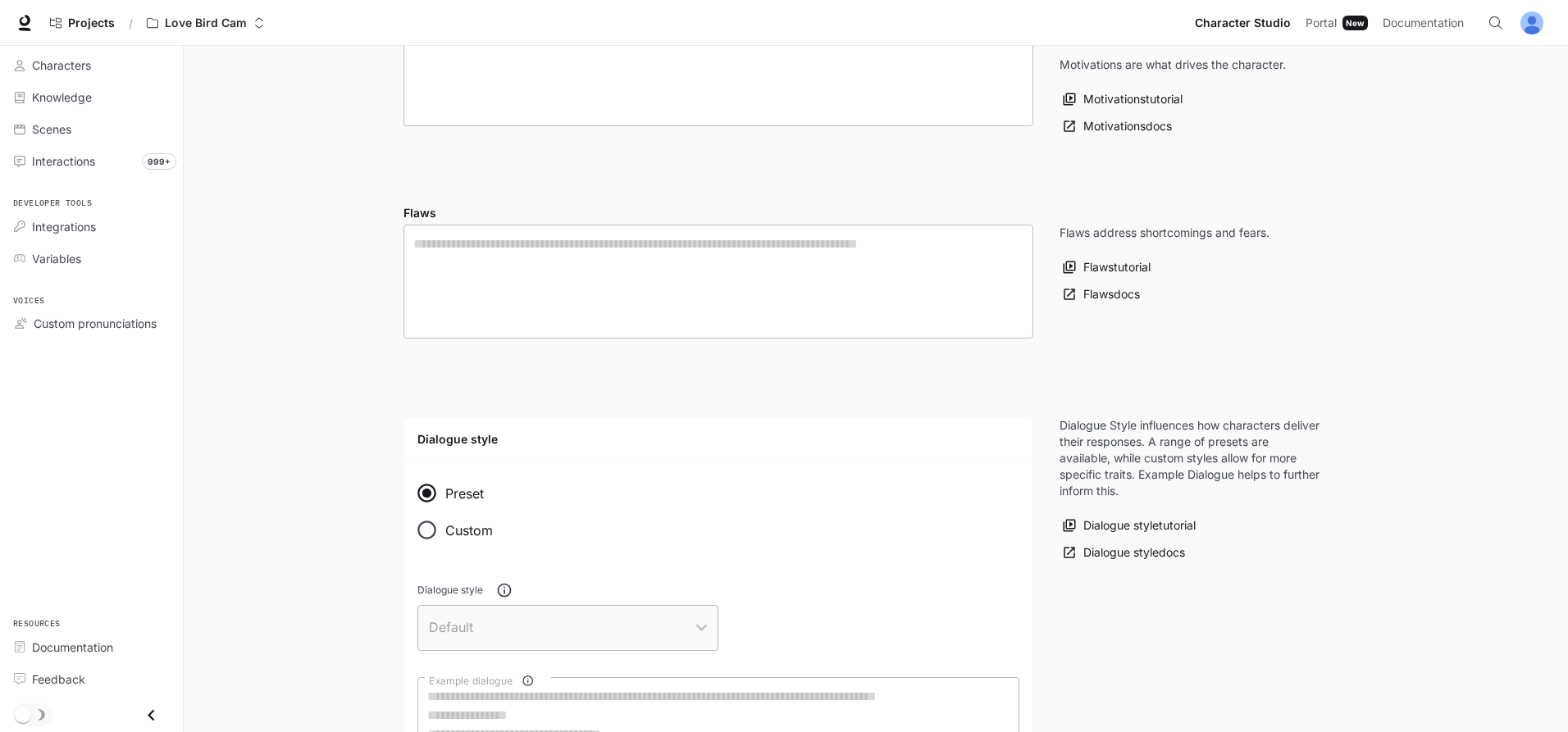 scroll, scrollTop: 0, scrollLeft: 0, axis: both 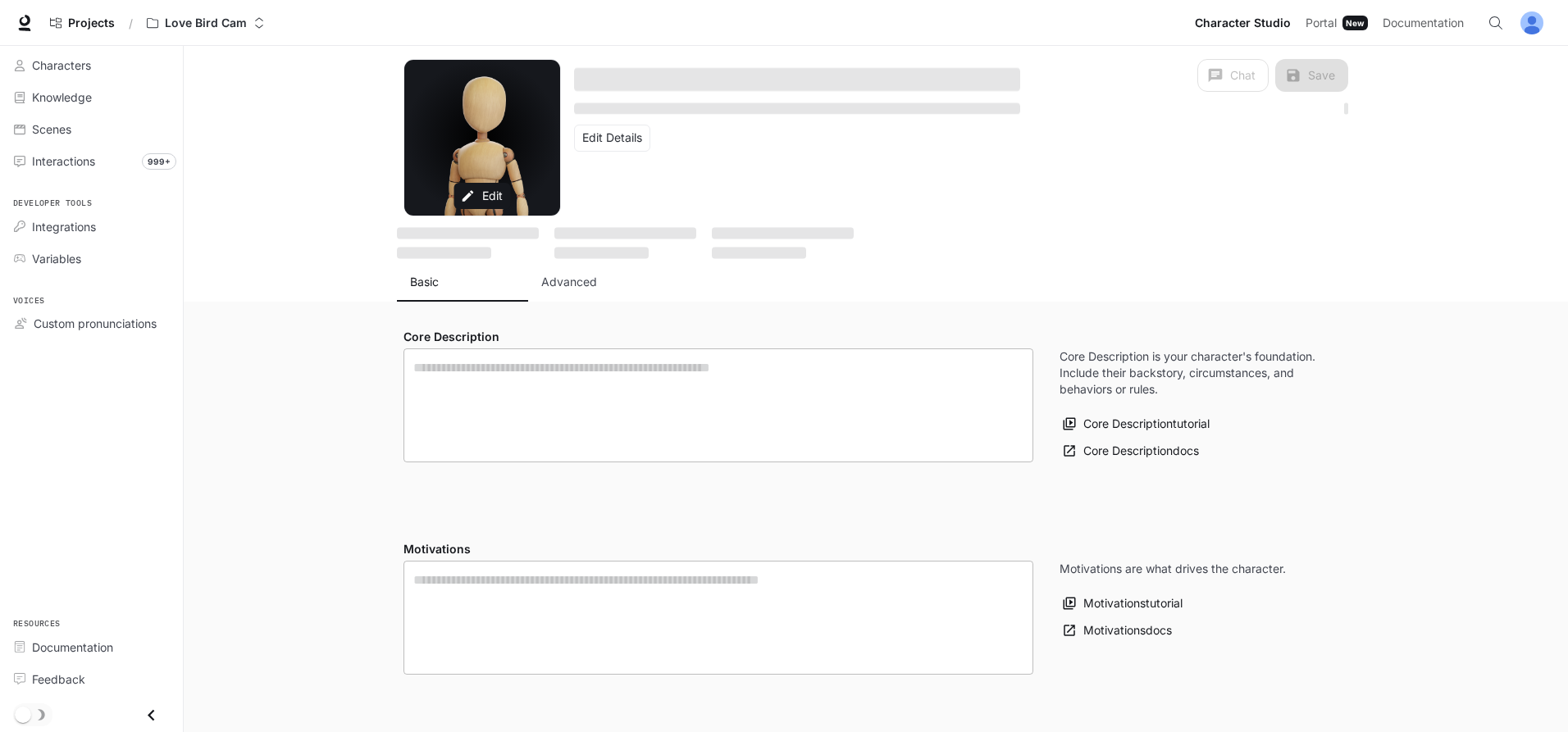 type on "**********" 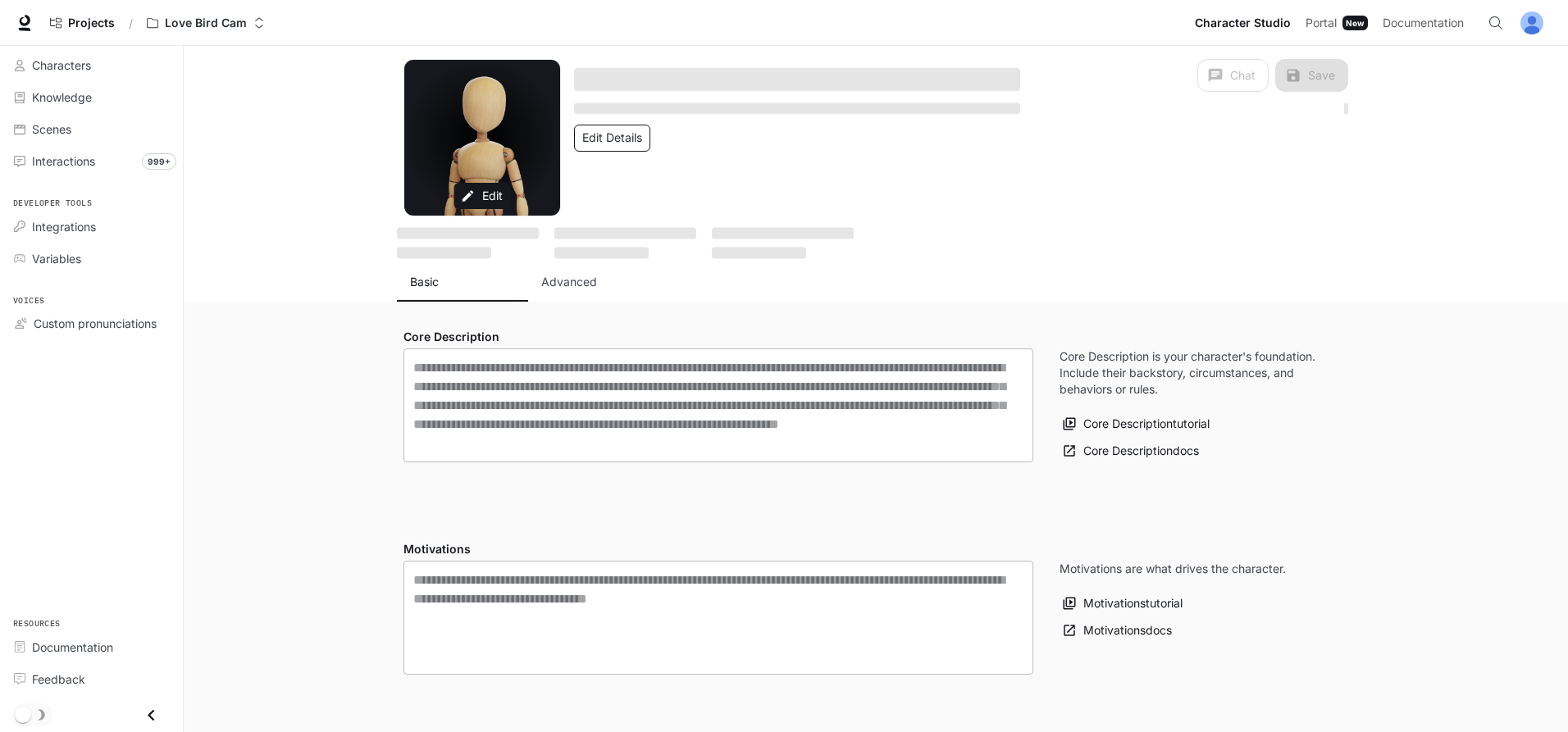 type on "**********" 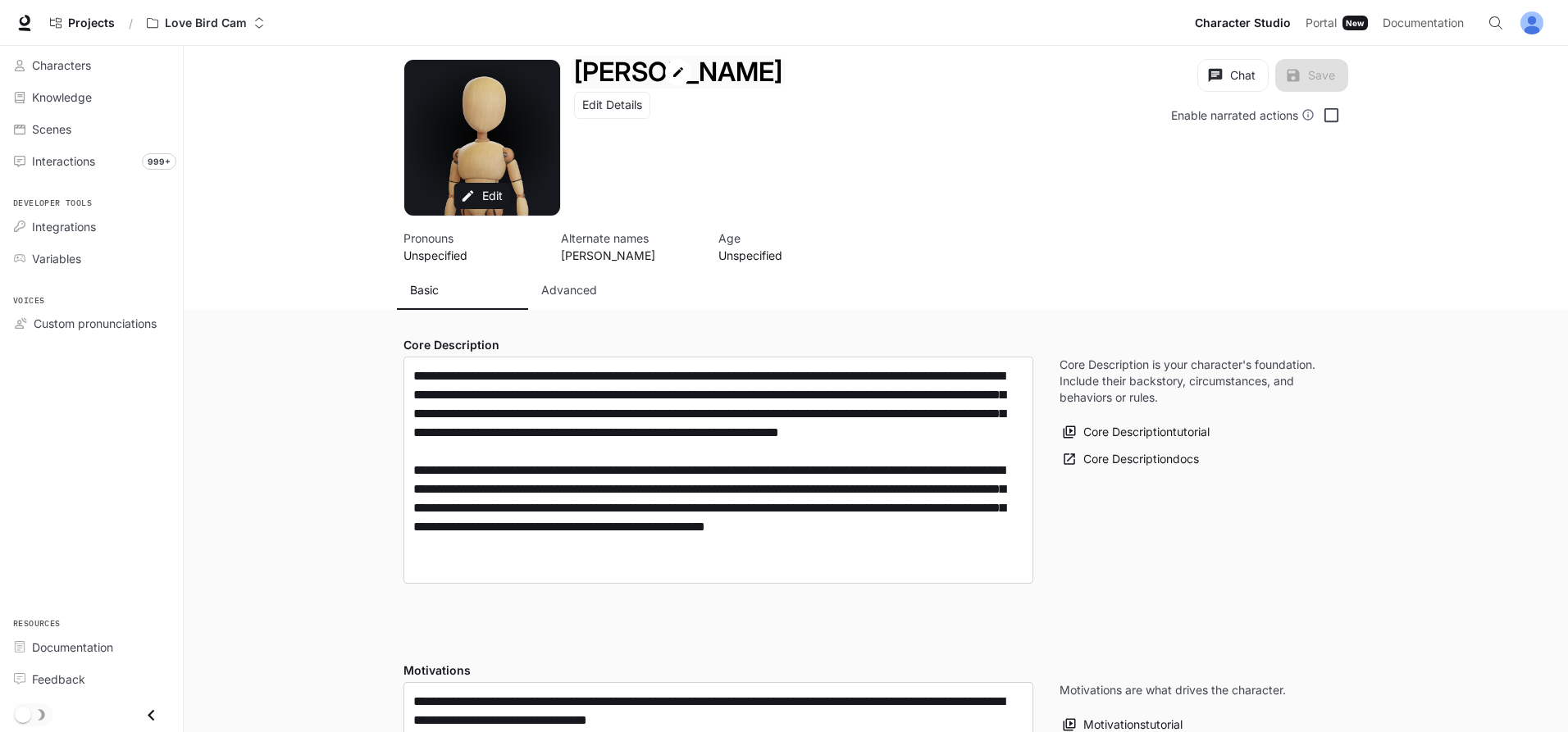 click on "[PERSON_NAME]" at bounding box center [678, 71] 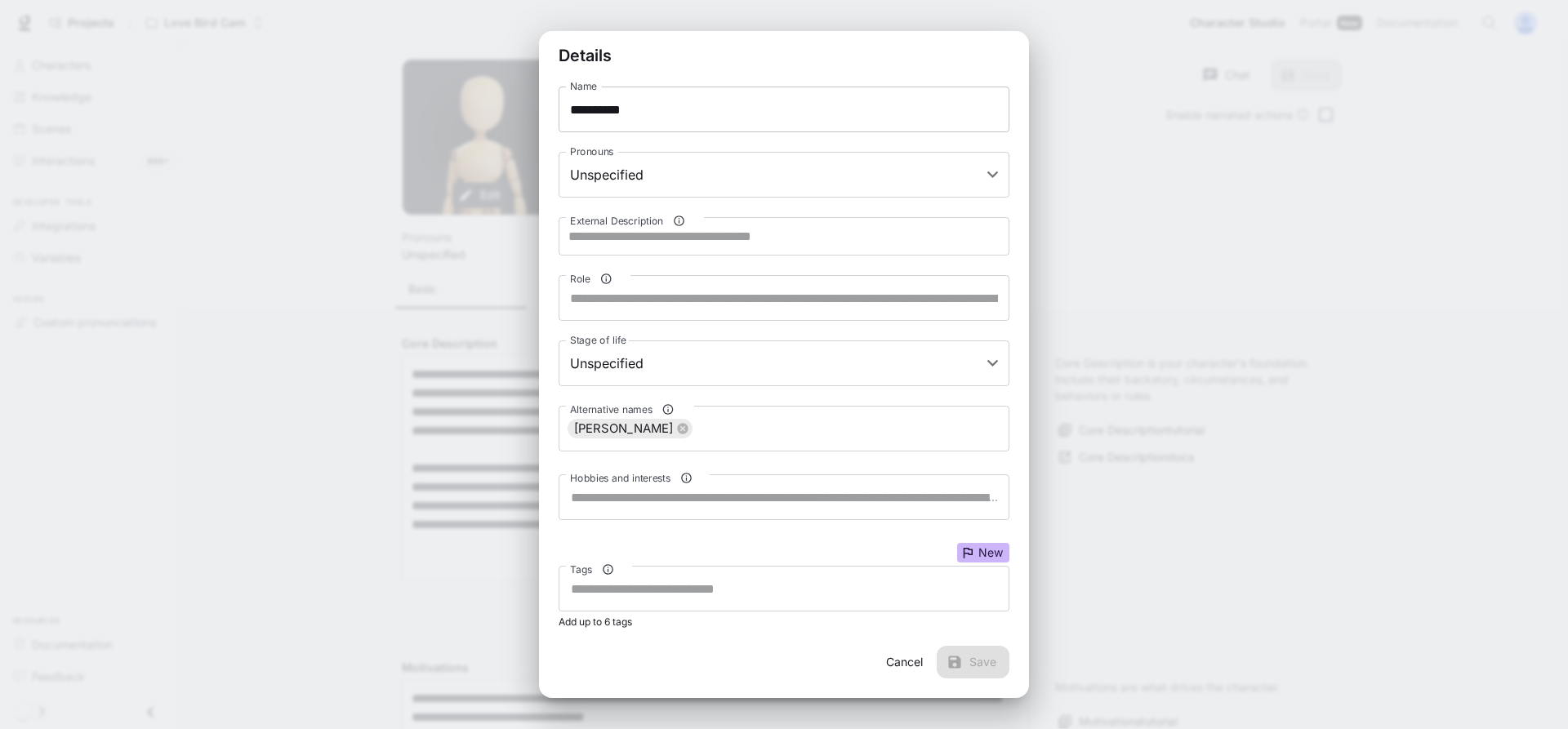 click on "**********" at bounding box center (784, 109) 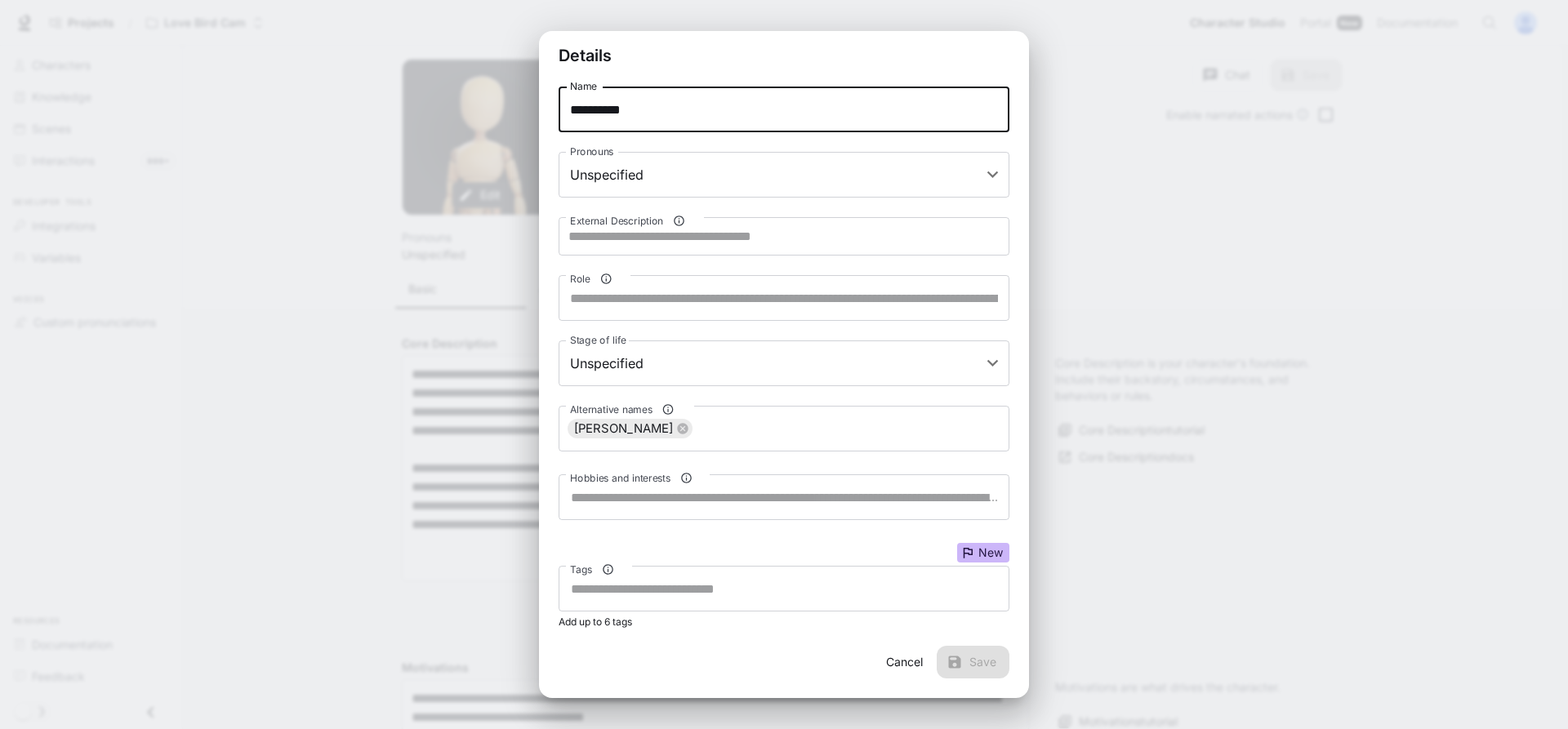 click on "**********" at bounding box center (784, 109) 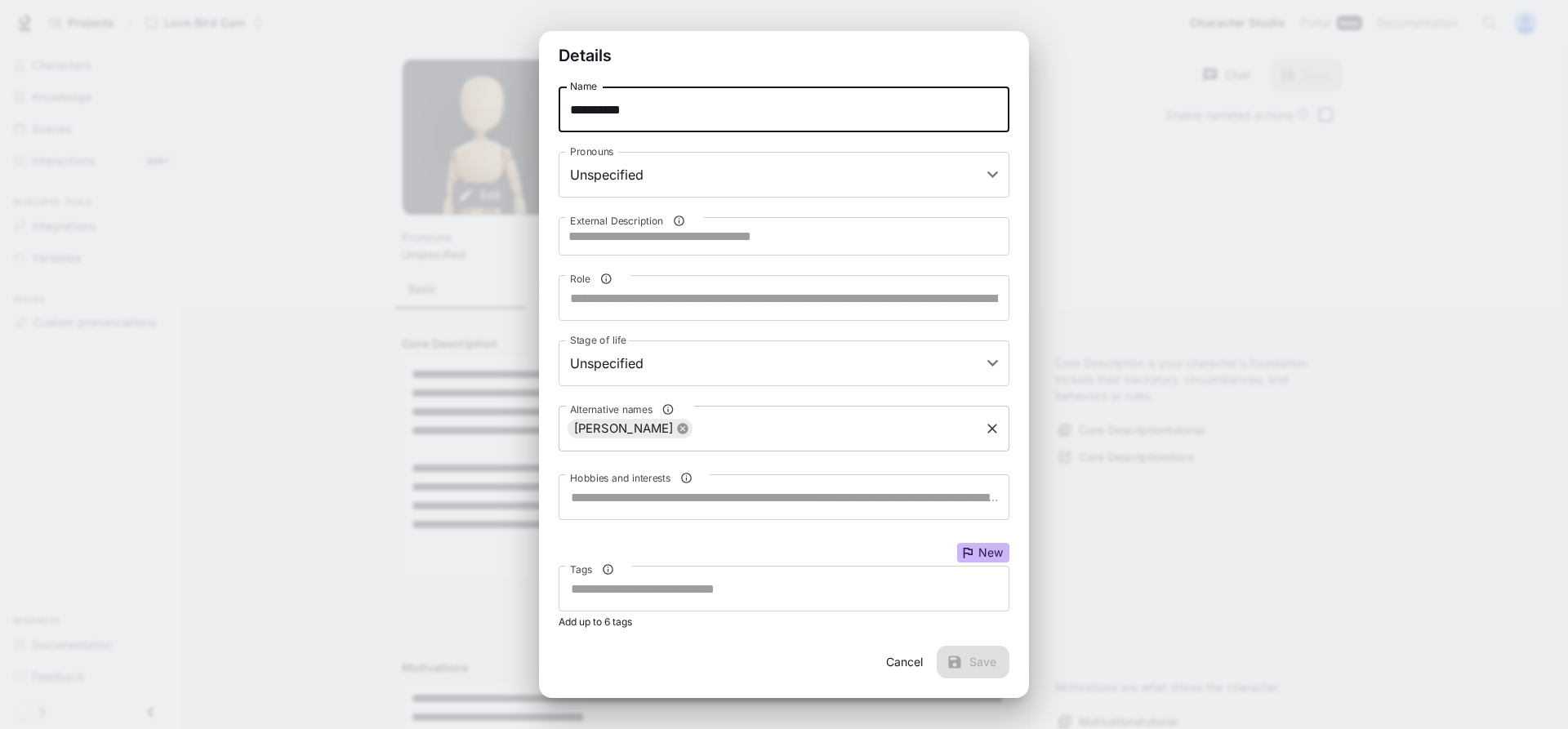 click 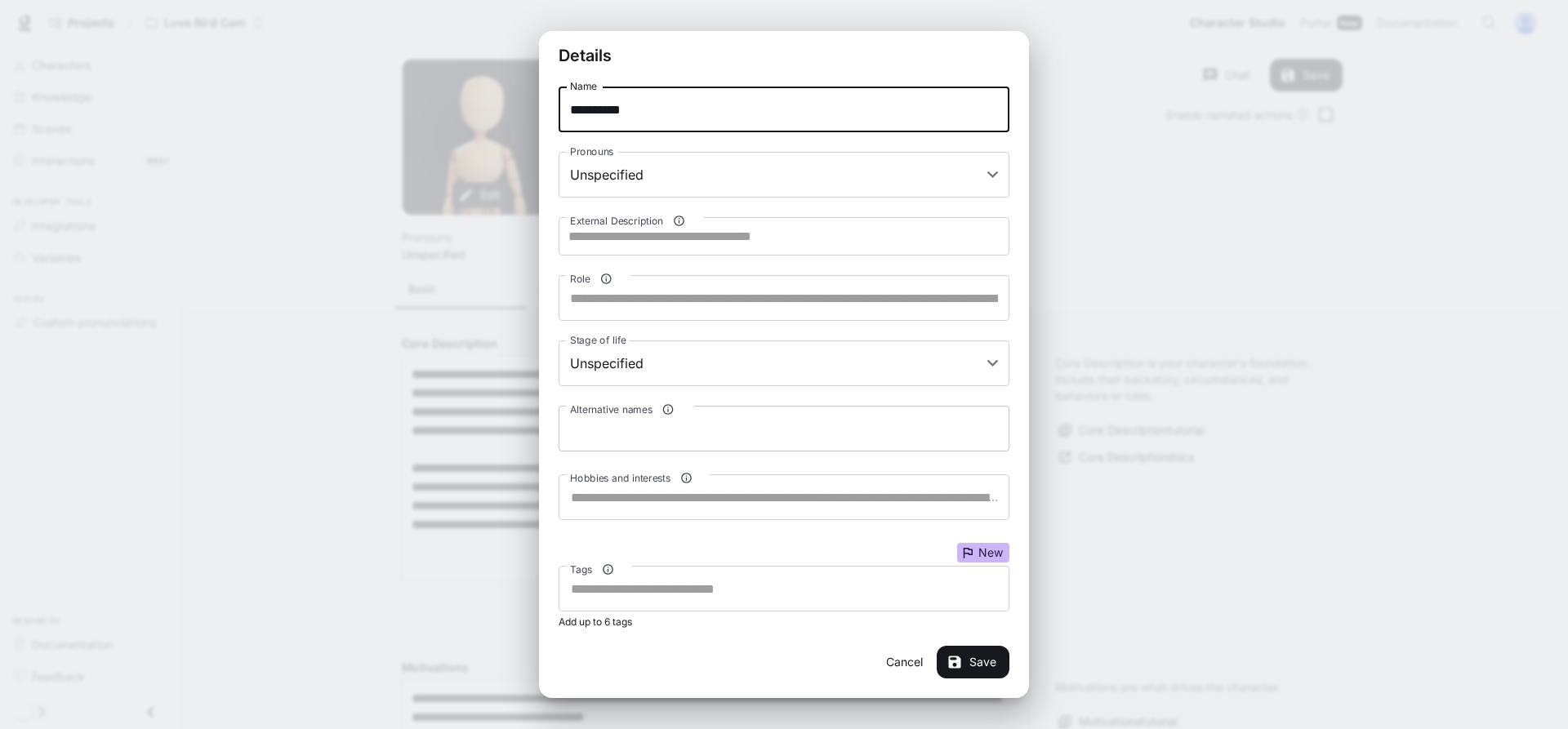 click on "Alternative names" at bounding box center [784, 429] 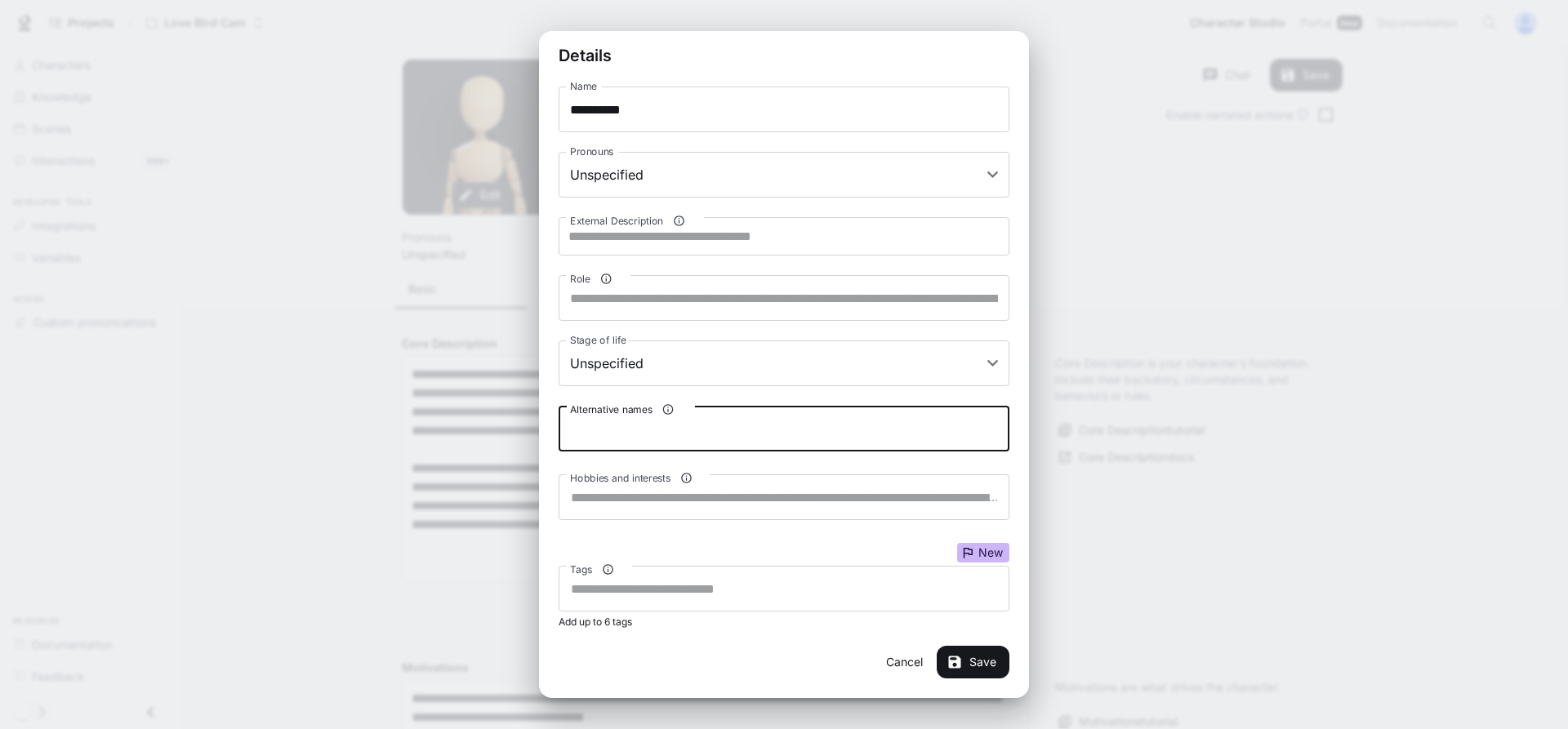 click on "Alternative names" at bounding box center [784, 429] 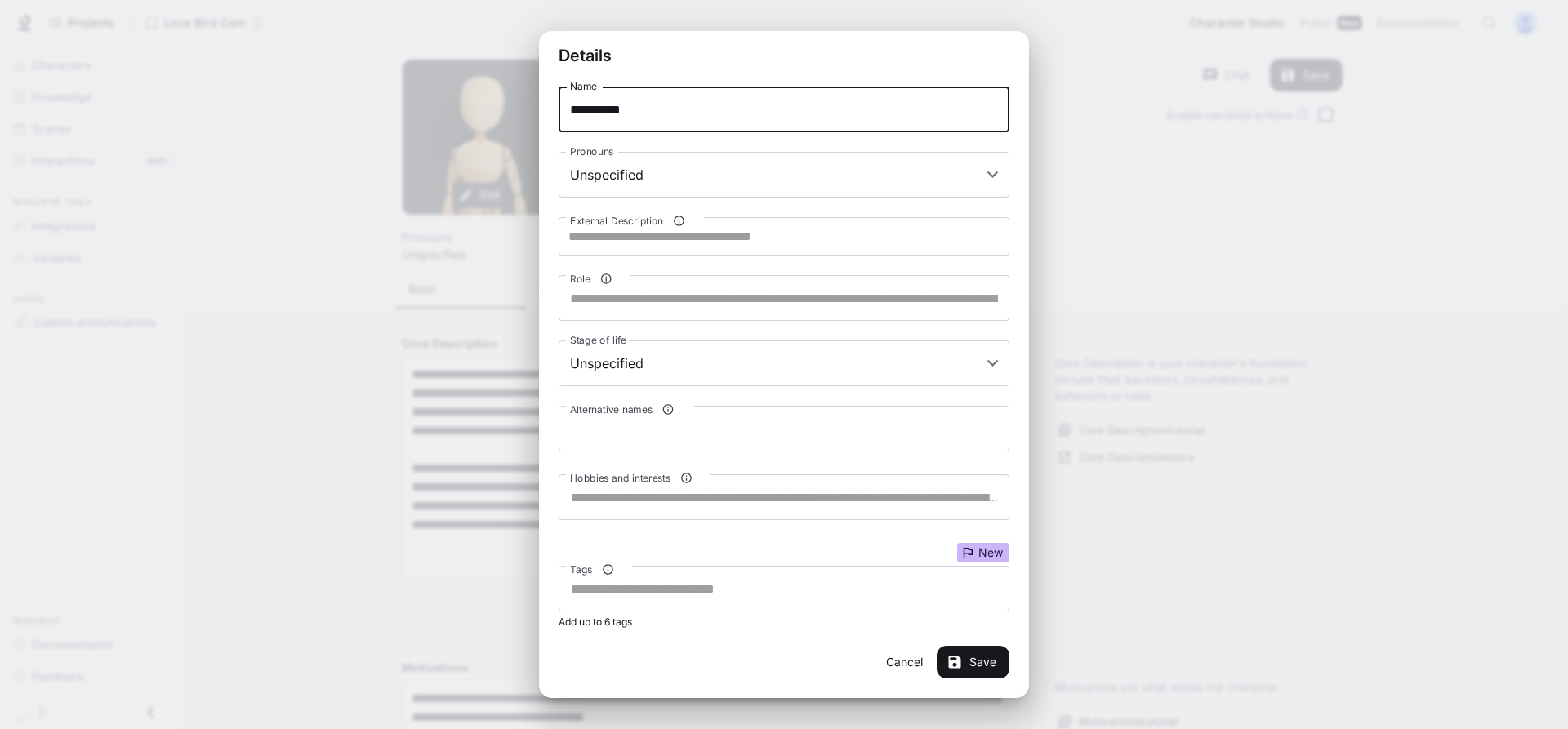 drag, startPoint x: 642, startPoint y: 114, endPoint x: 478, endPoint y: 81, distance: 167.28718 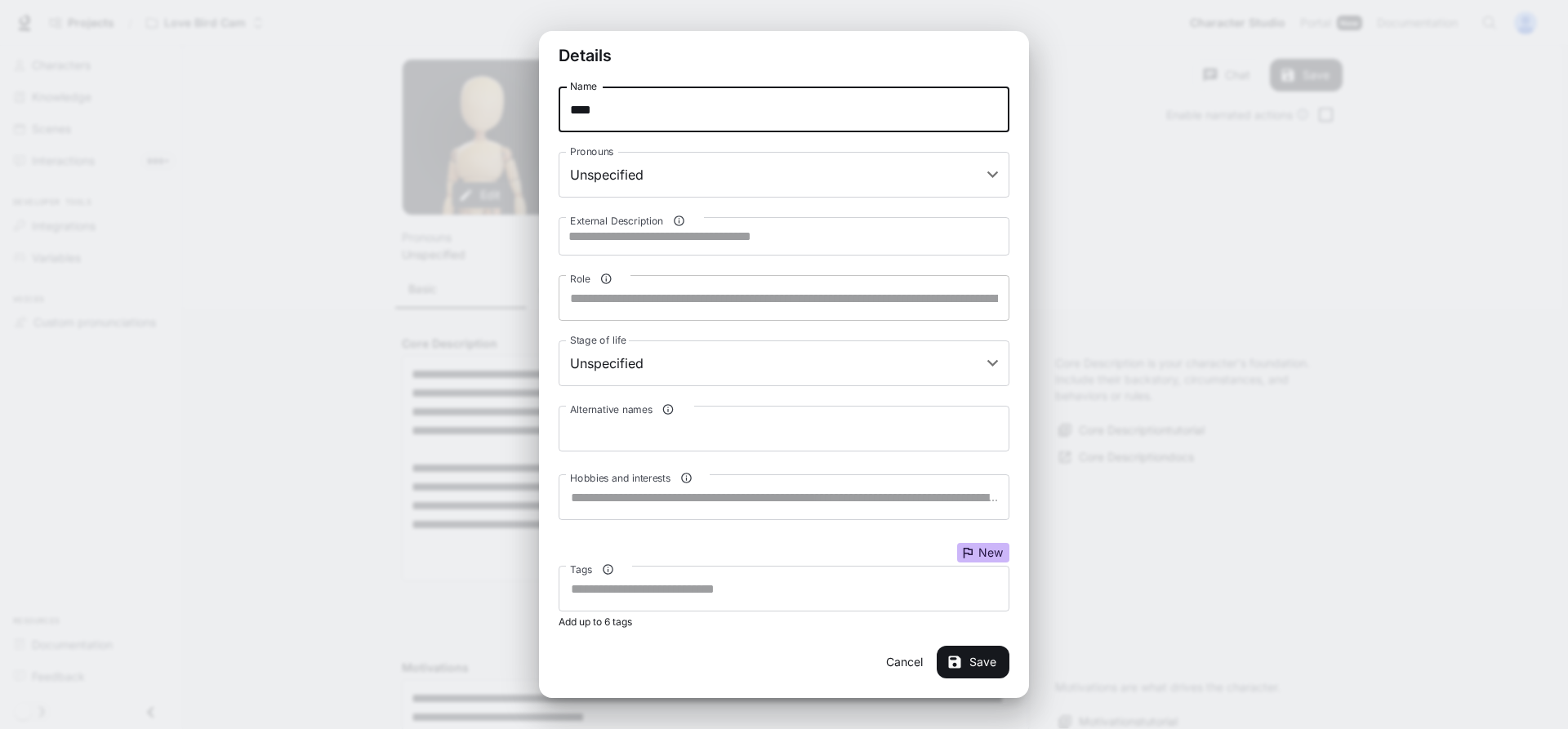 type on "****" 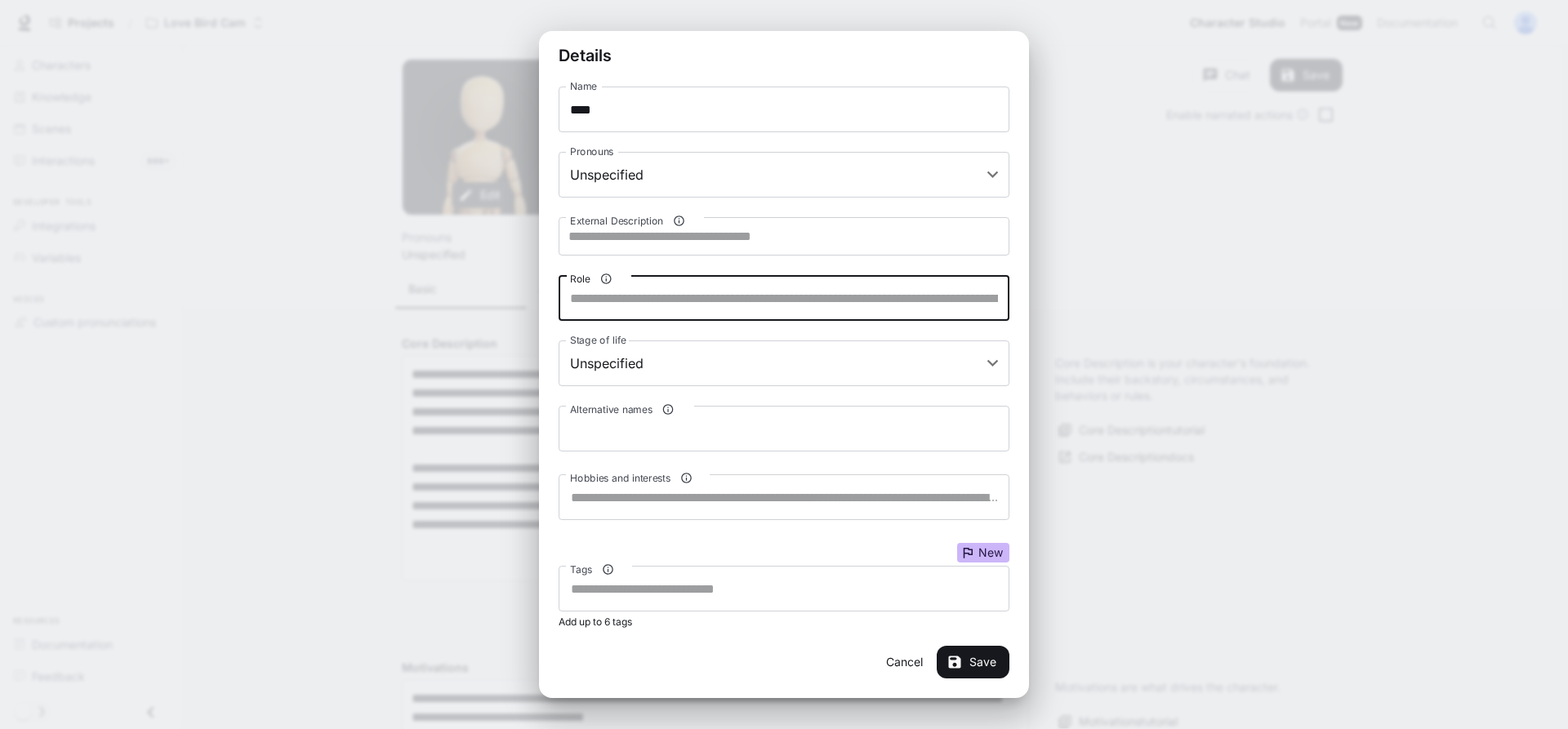 click on "Role" at bounding box center (784, 298) 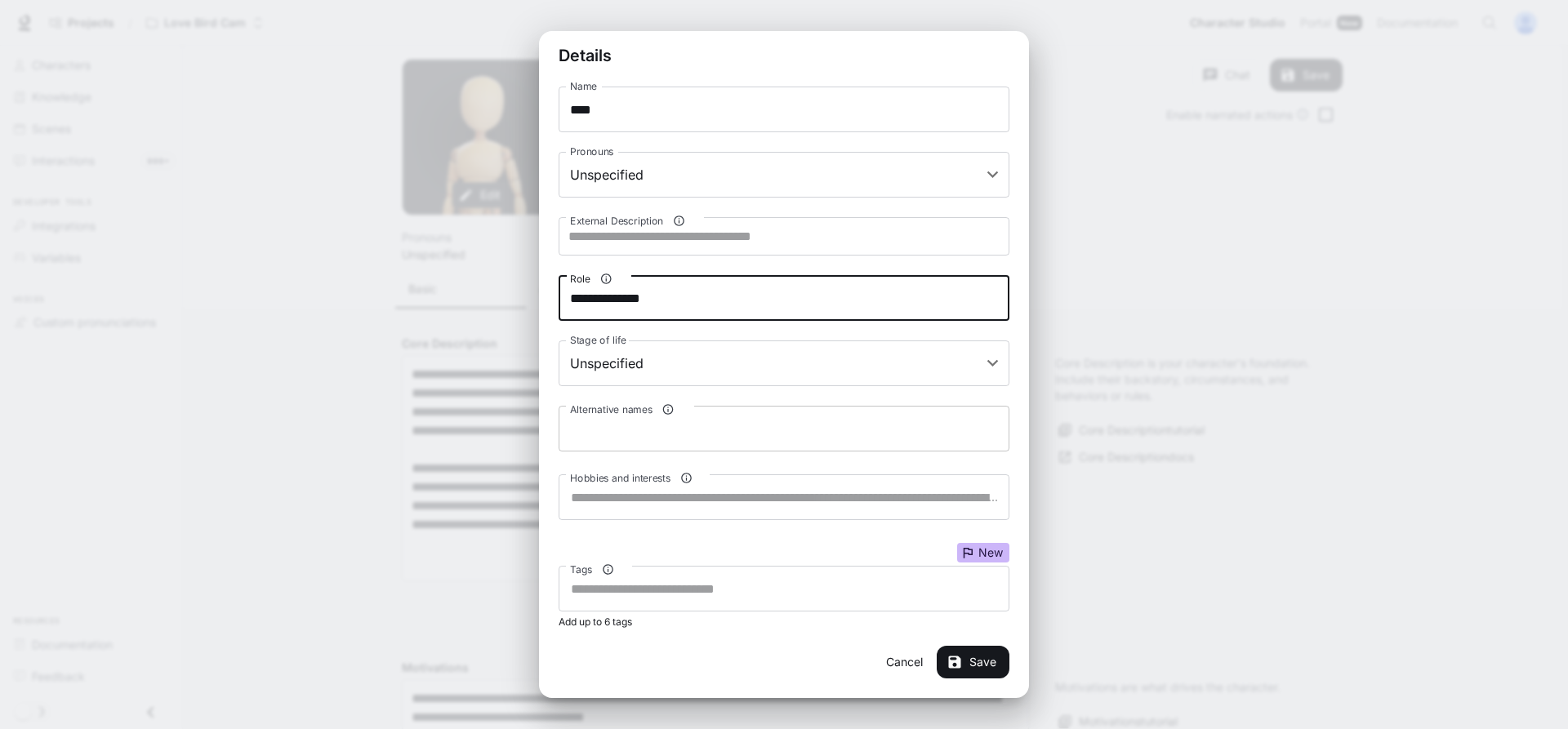 type on "**********" 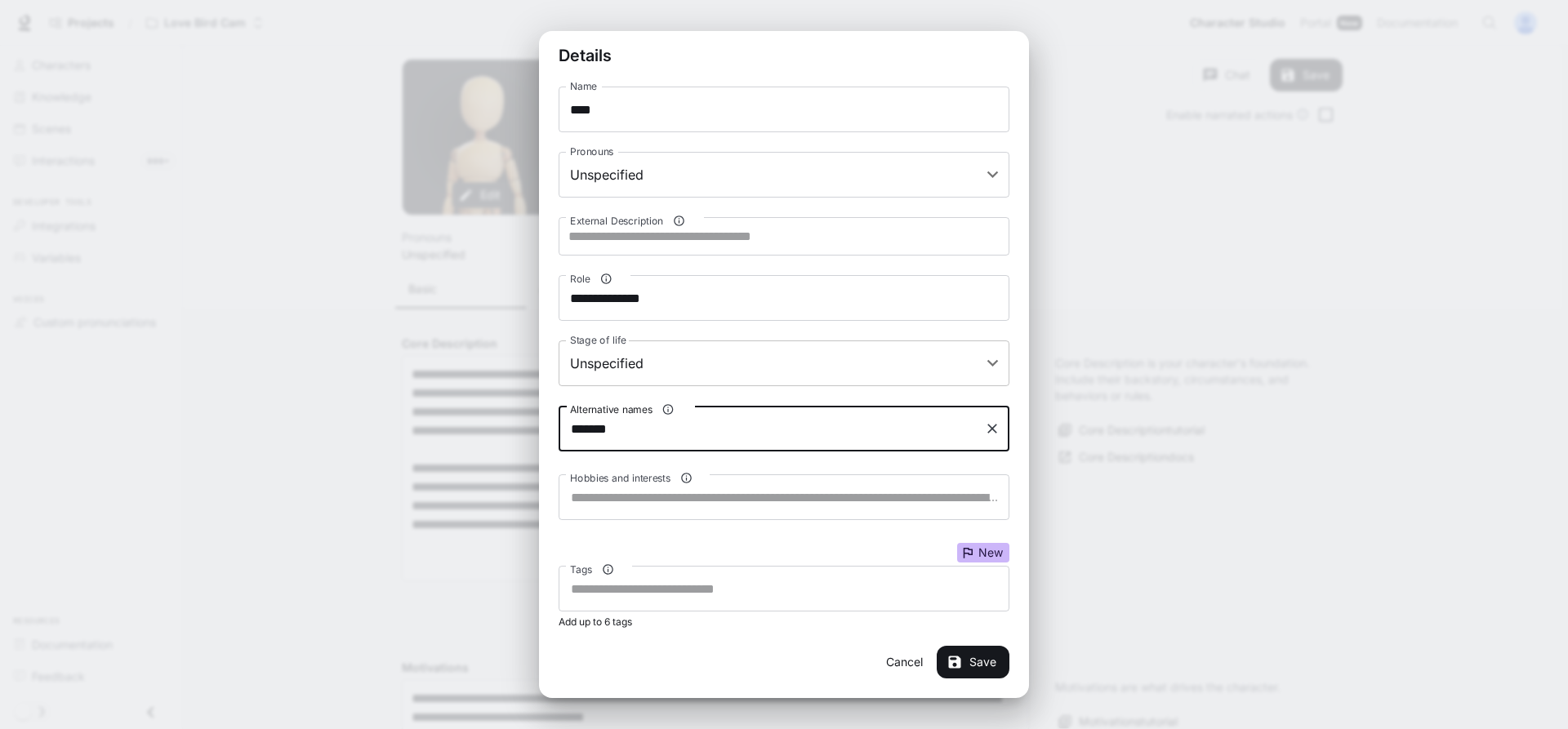 type on "********" 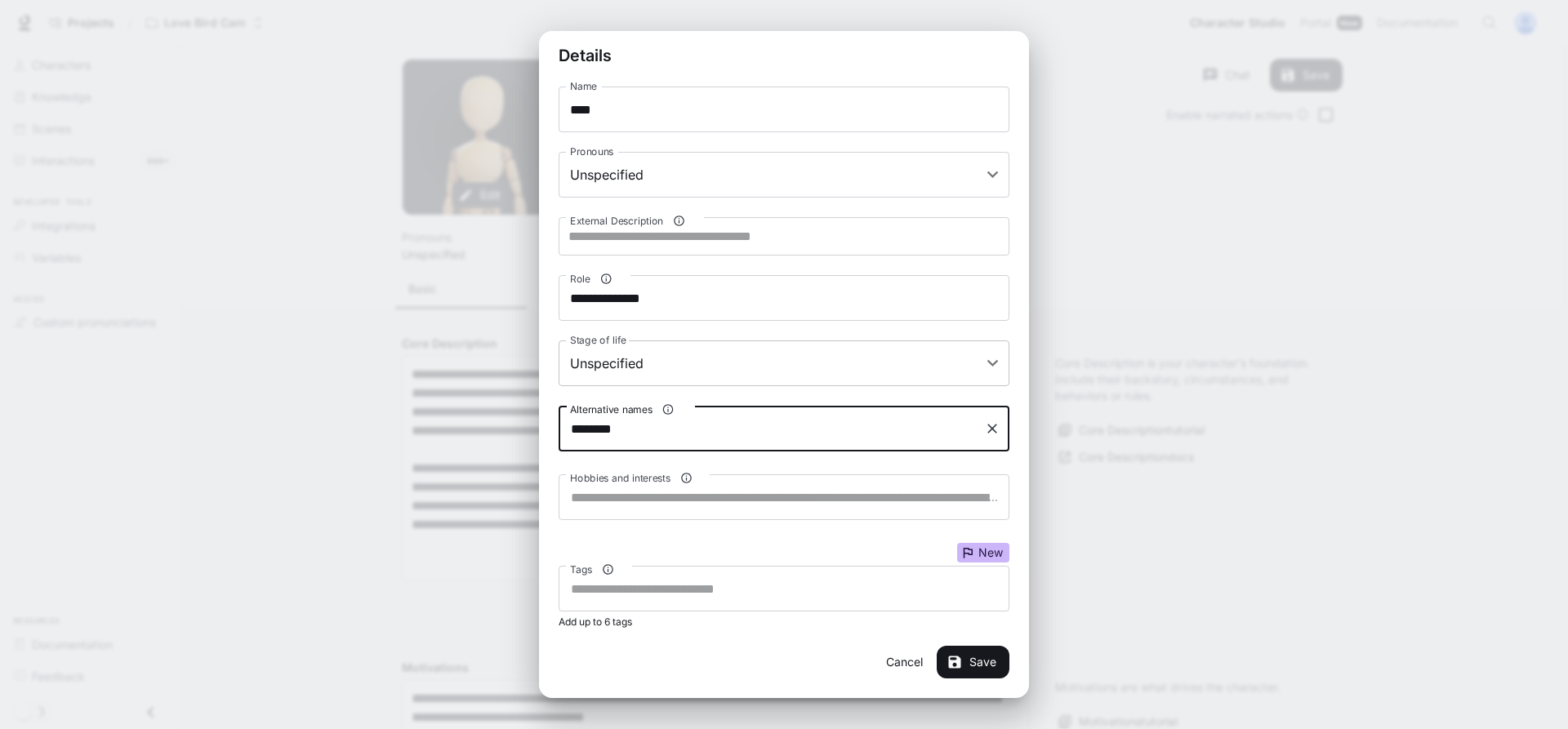type 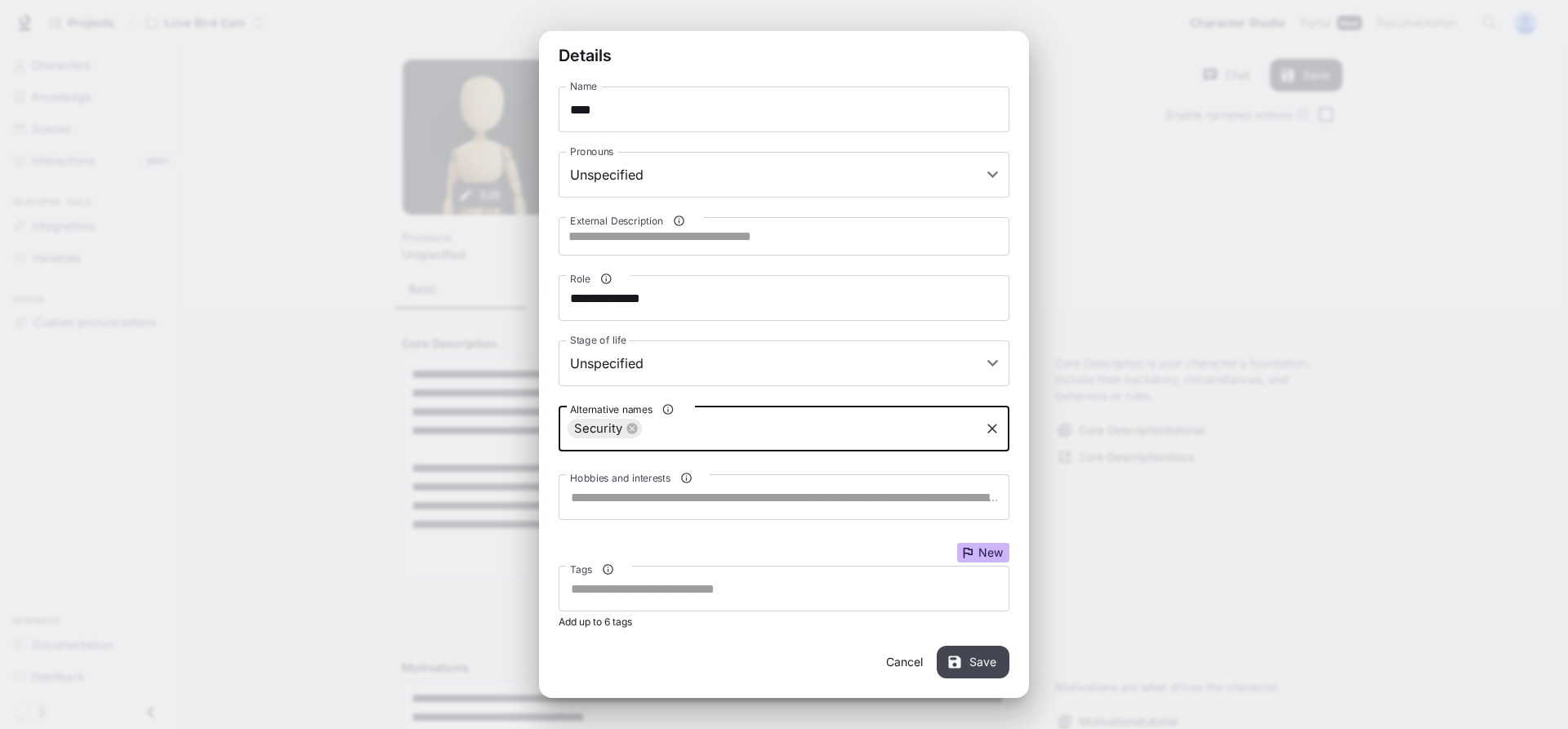 click on "Save" at bounding box center (973, 662) 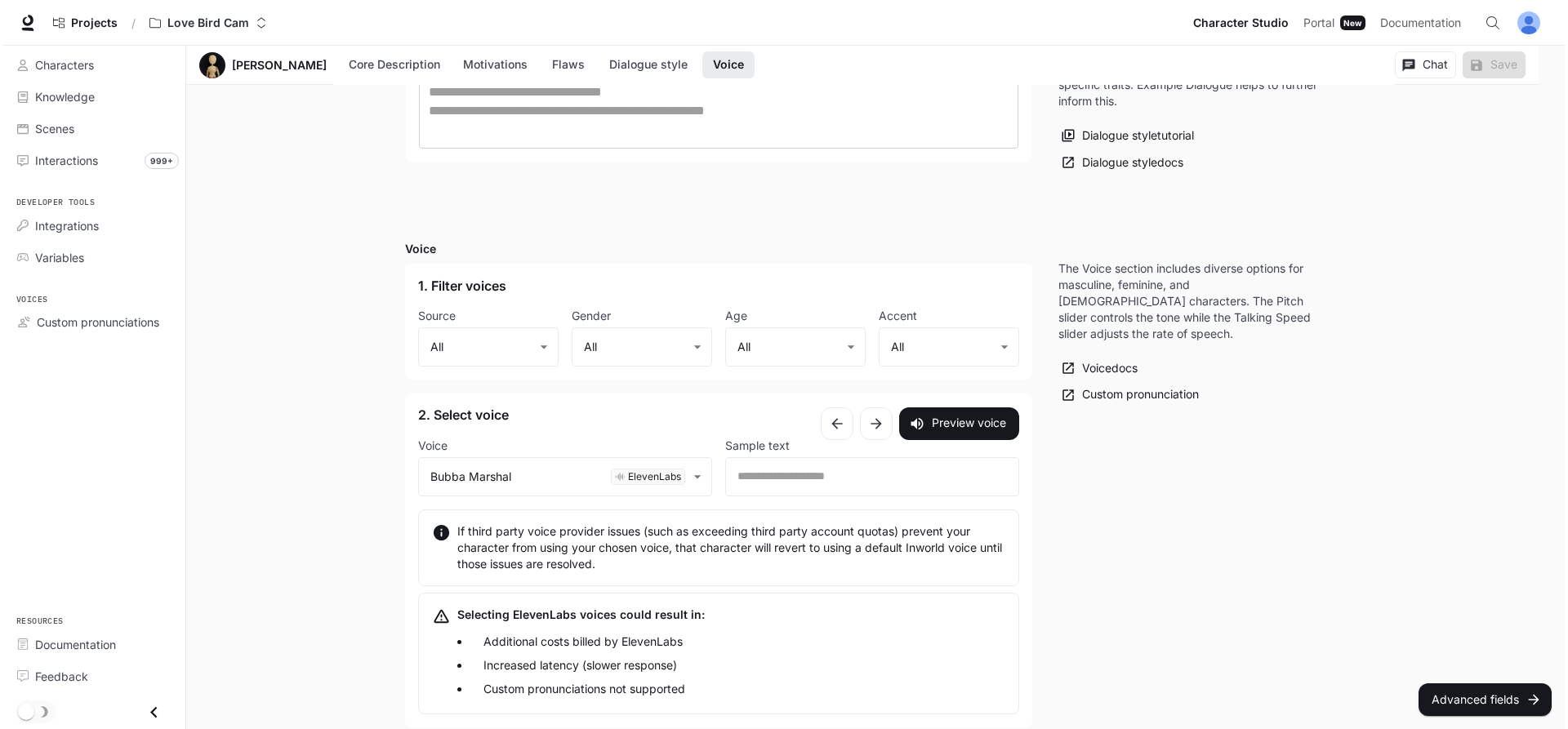 scroll, scrollTop: 1369, scrollLeft: 0, axis: vertical 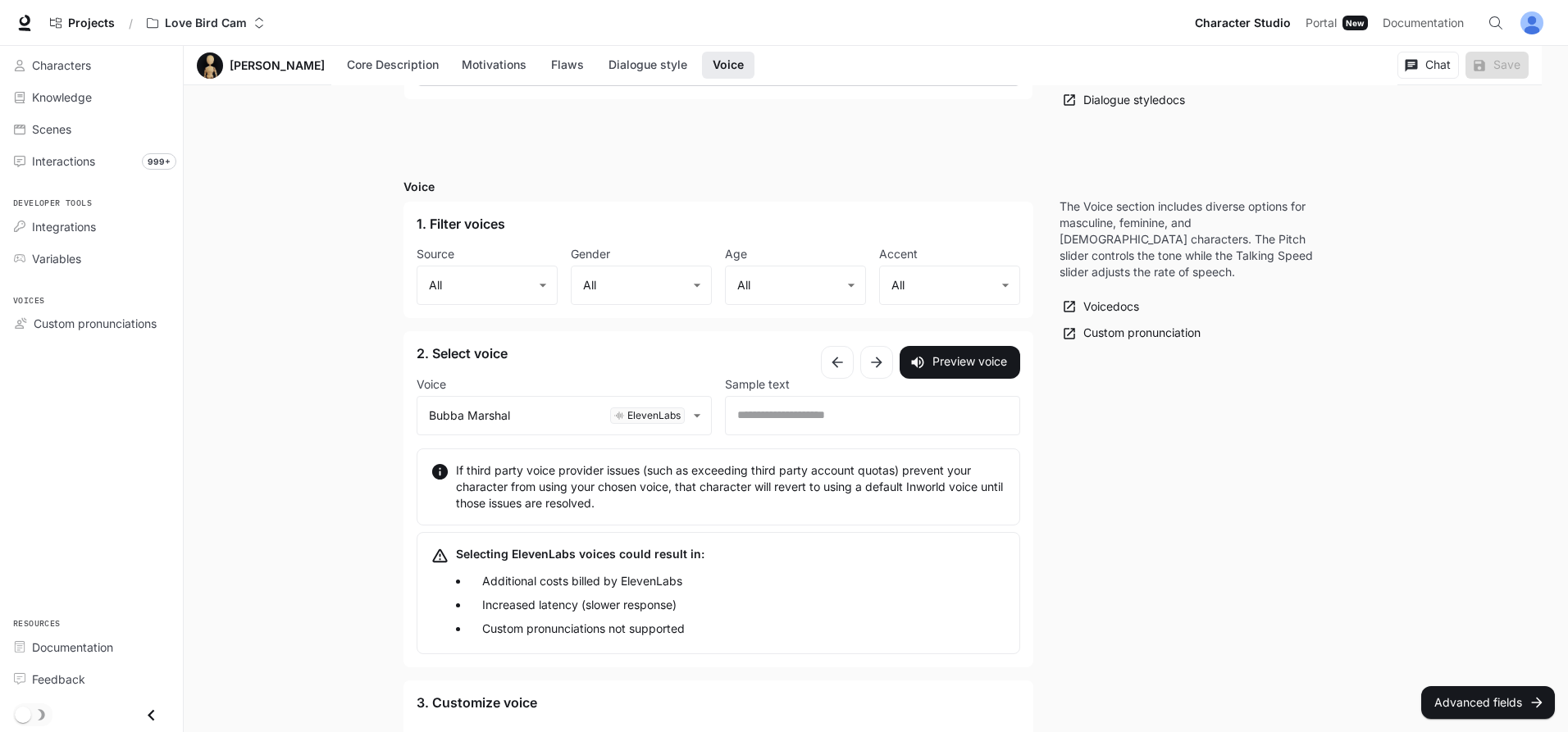 drag, startPoint x: 494, startPoint y: 393, endPoint x: 308, endPoint y: 485, distance: 207.50904 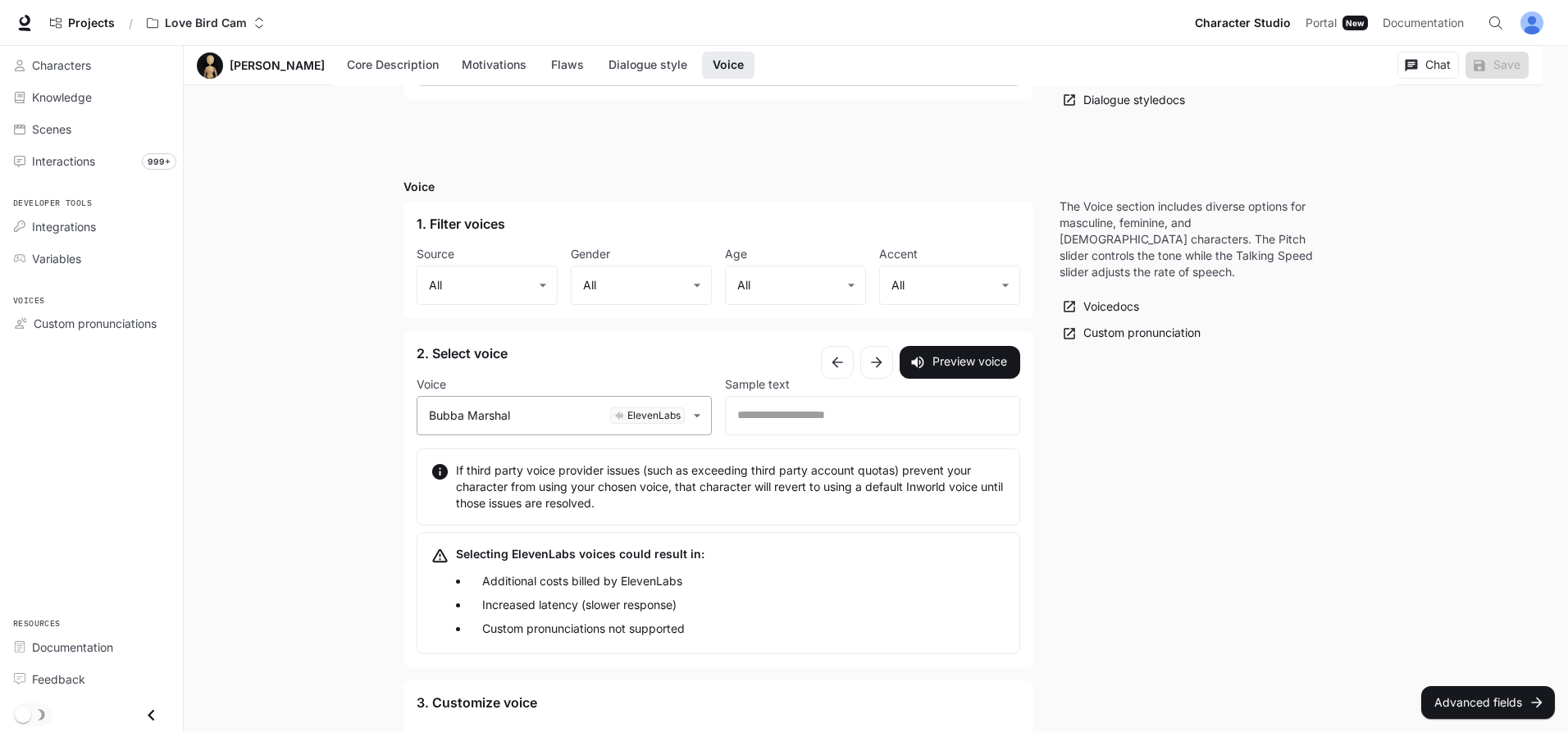 click on "**********" at bounding box center (784, -198) 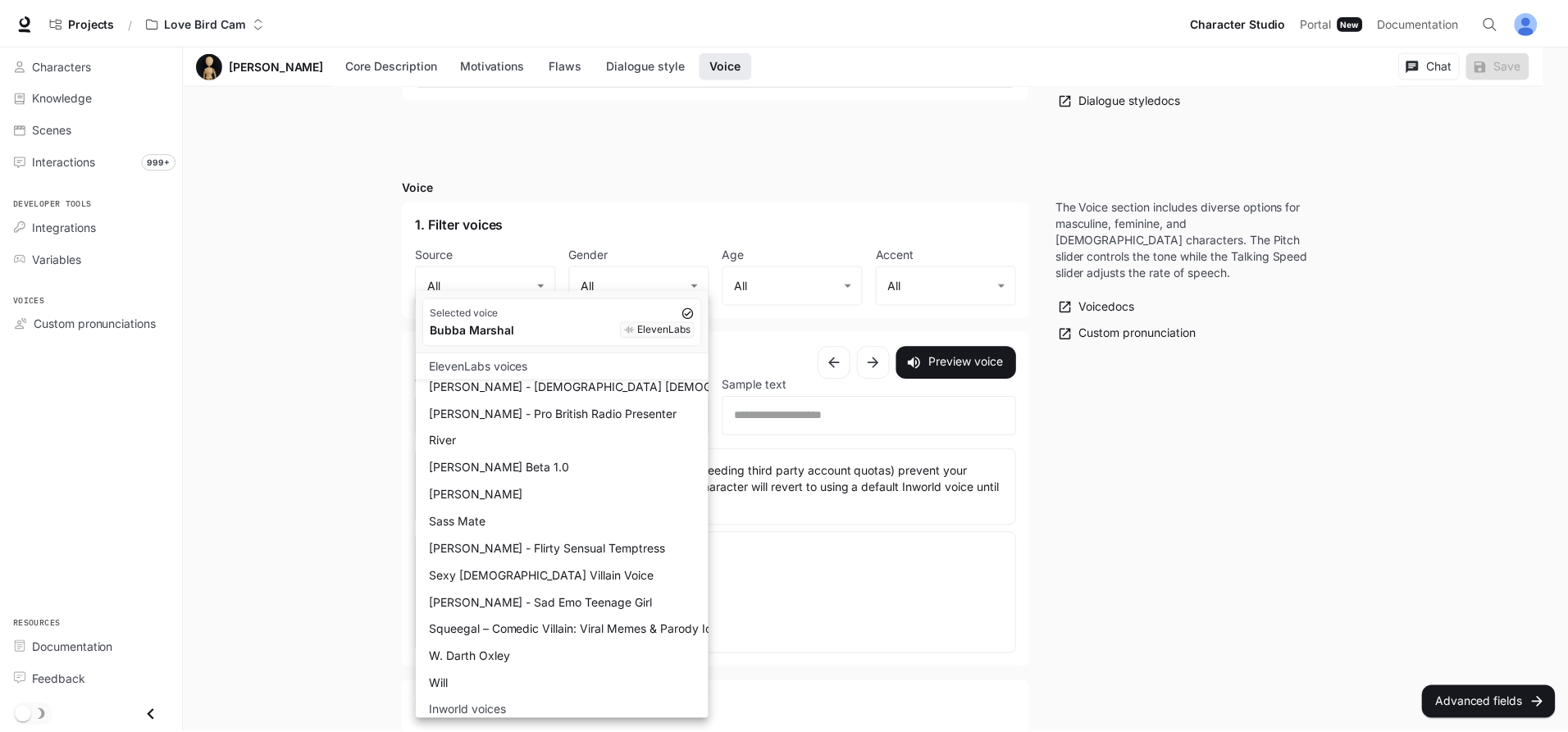 scroll, scrollTop: 1148, scrollLeft: 0, axis: vertical 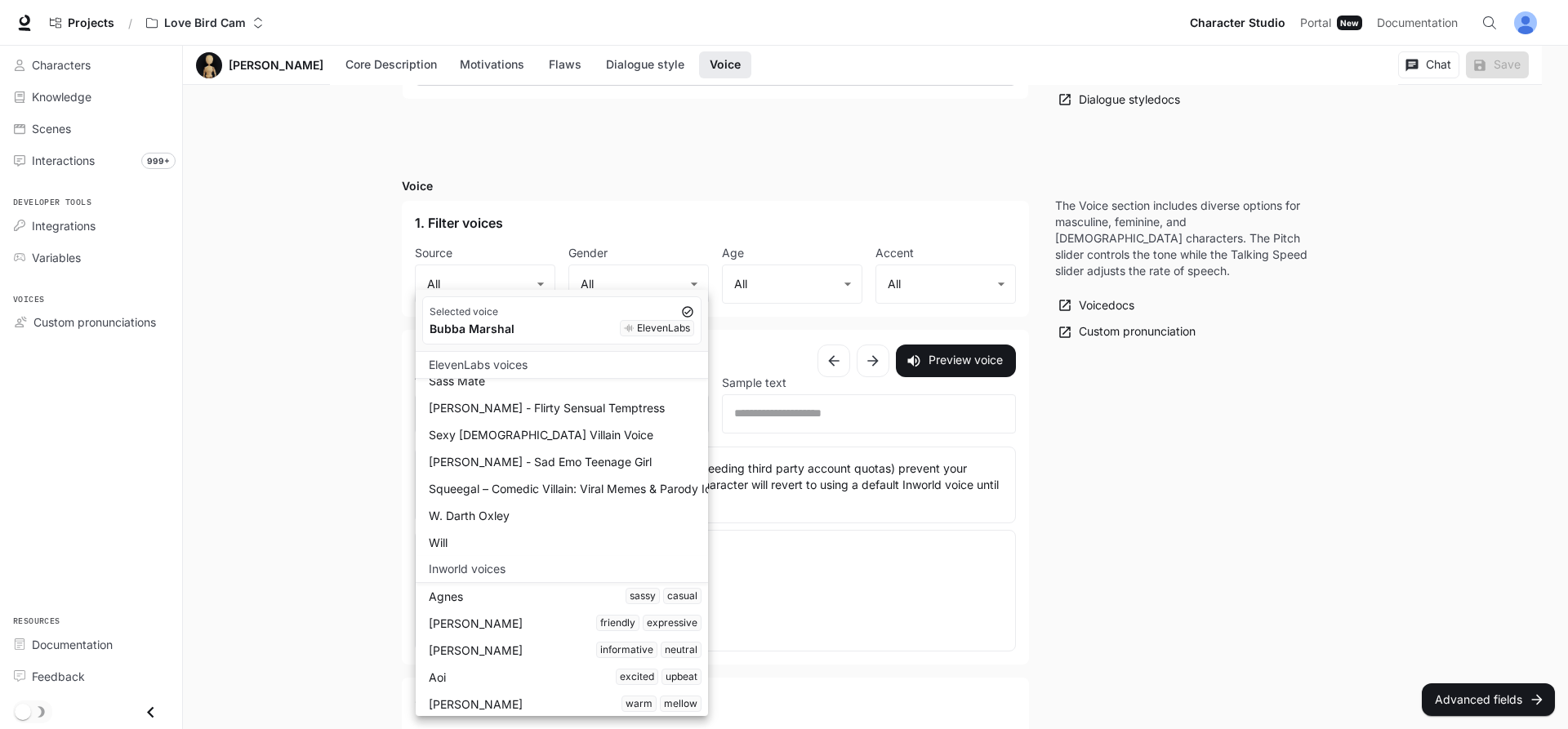 click at bounding box center [784, 364] 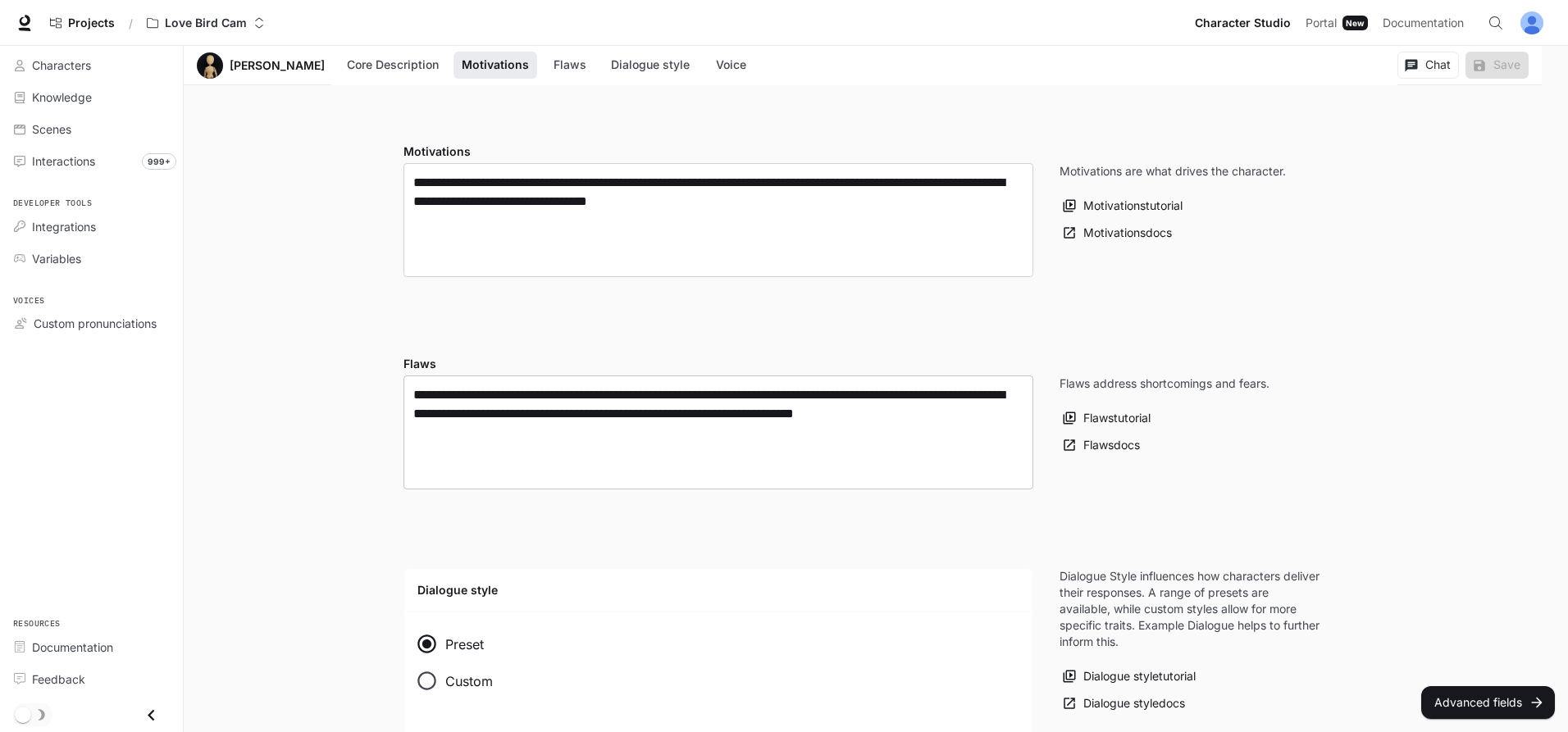 scroll, scrollTop: 473, scrollLeft: 0, axis: vertical 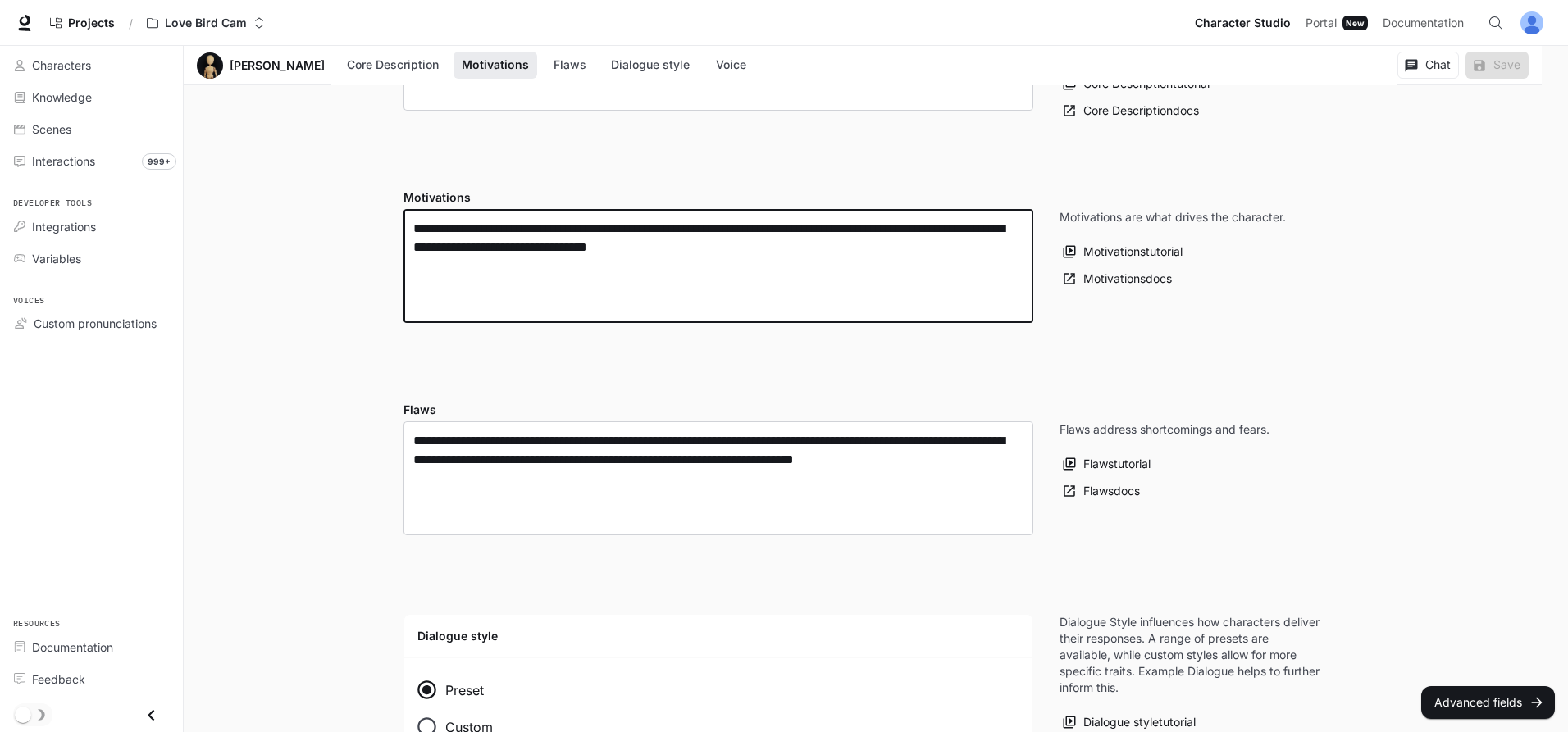 click on "**********" at bounding box center (718, 266) 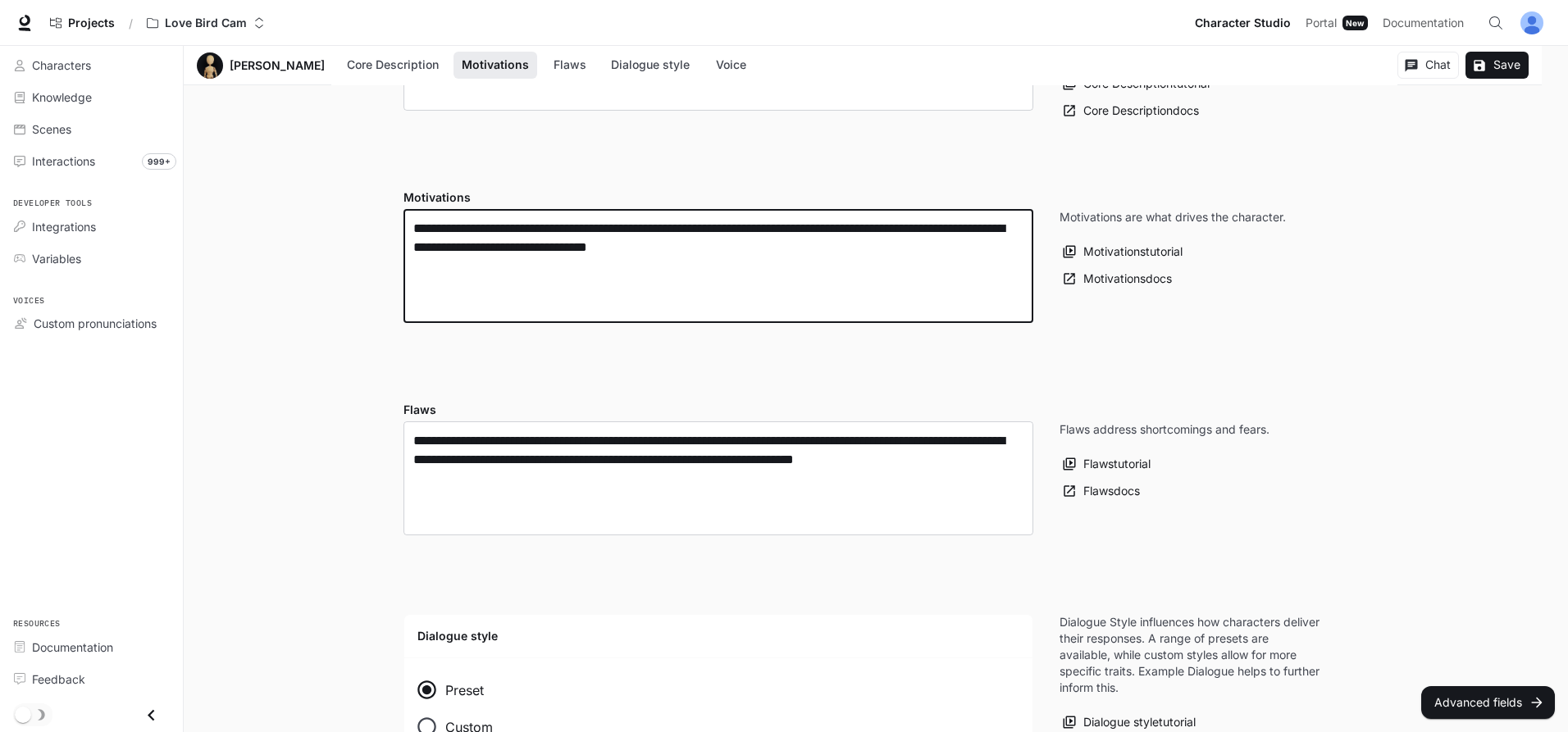 click on "**********" at bounding box center [718, 266] 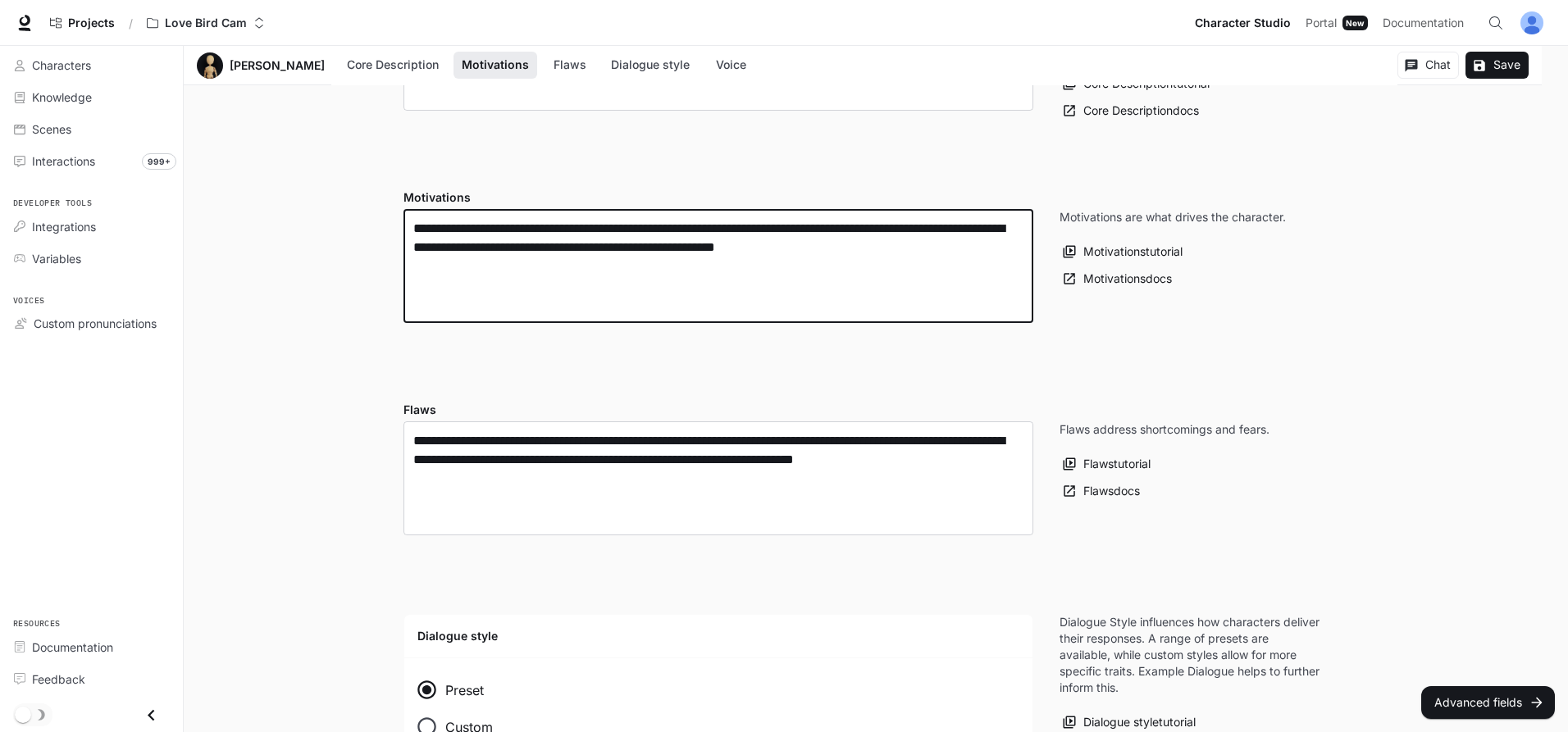 paste on "**********" 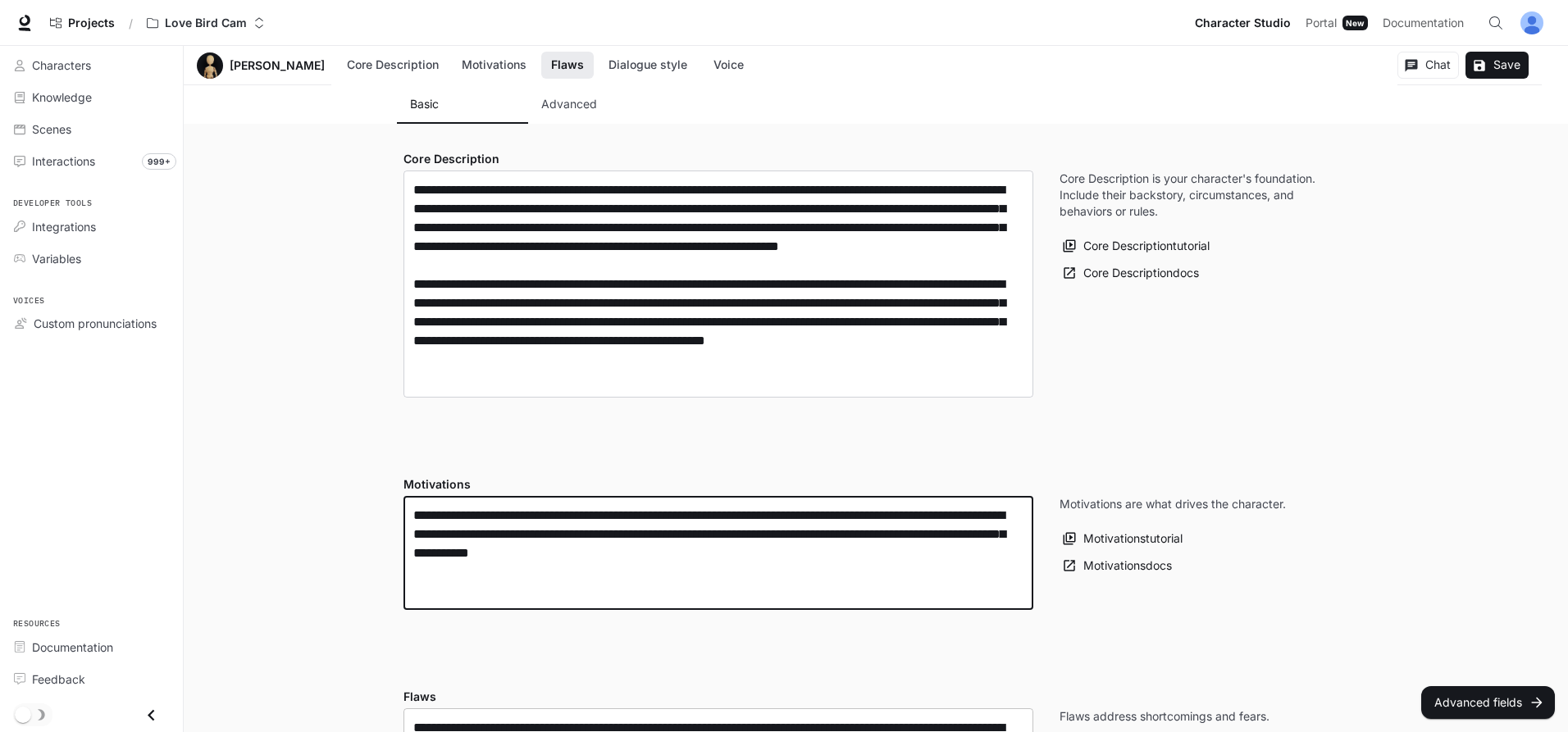 scroll, scrollTop: 389, scrollLeft: 0, axis: vertical 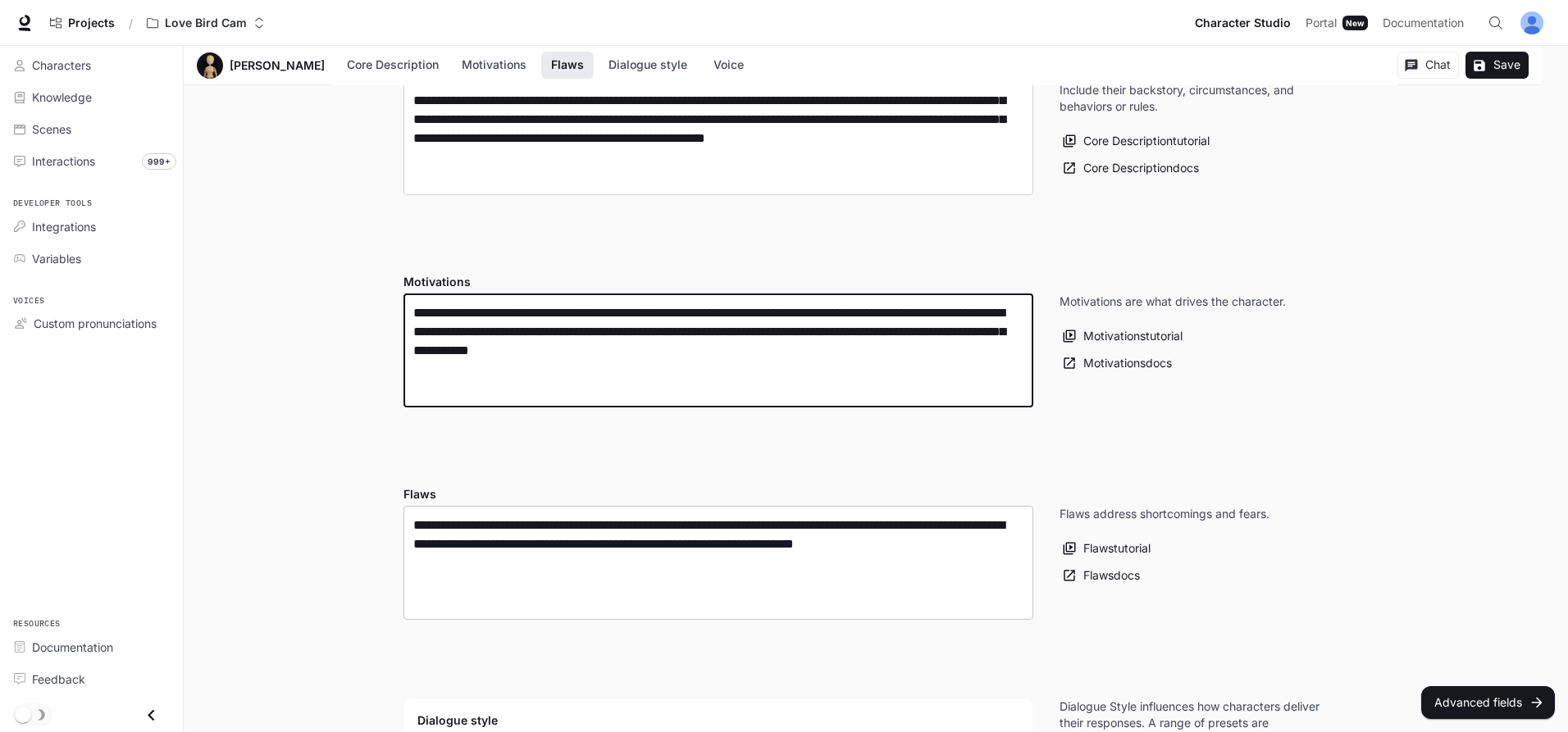 type on "**********" 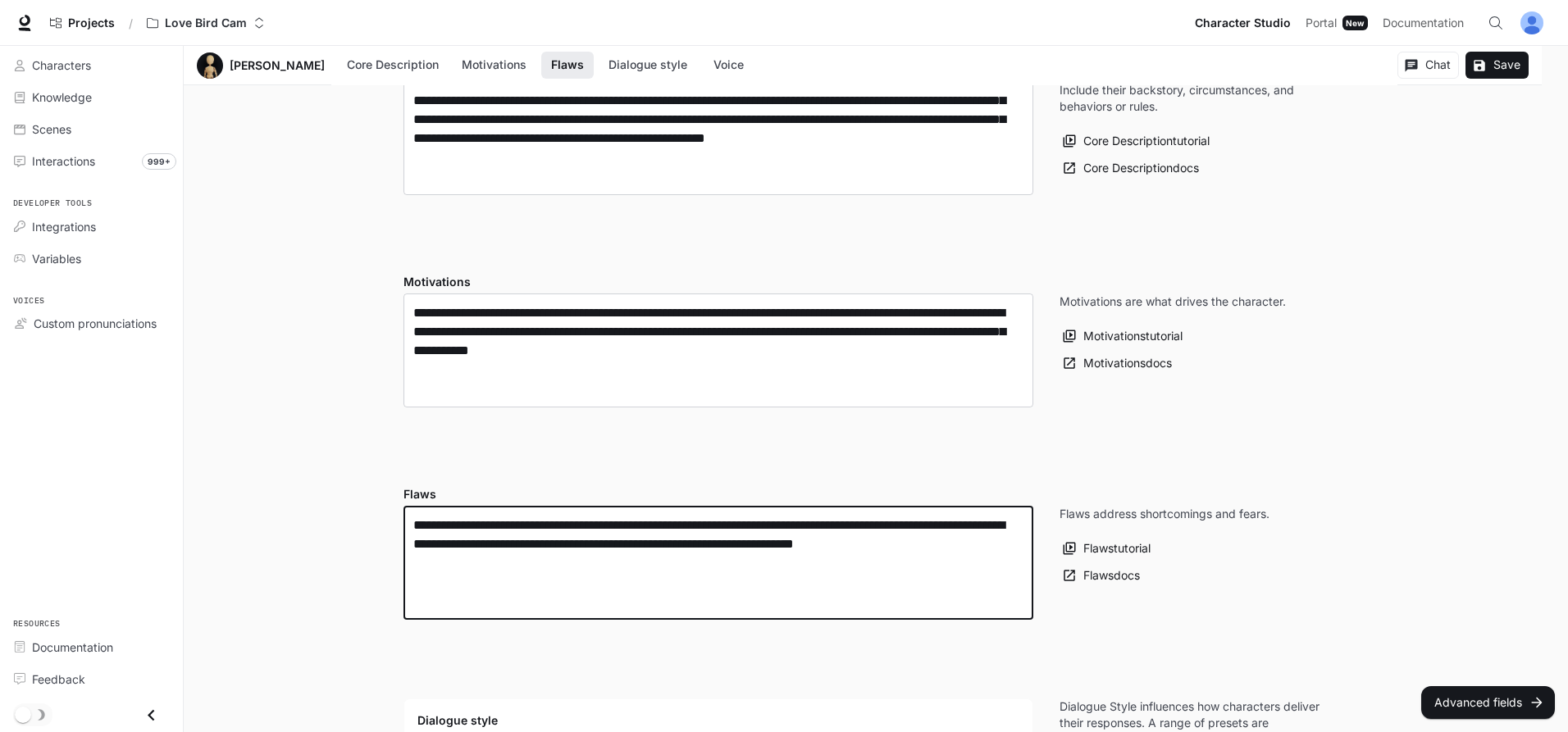 click on "**********" at bounding box center (718, 562) 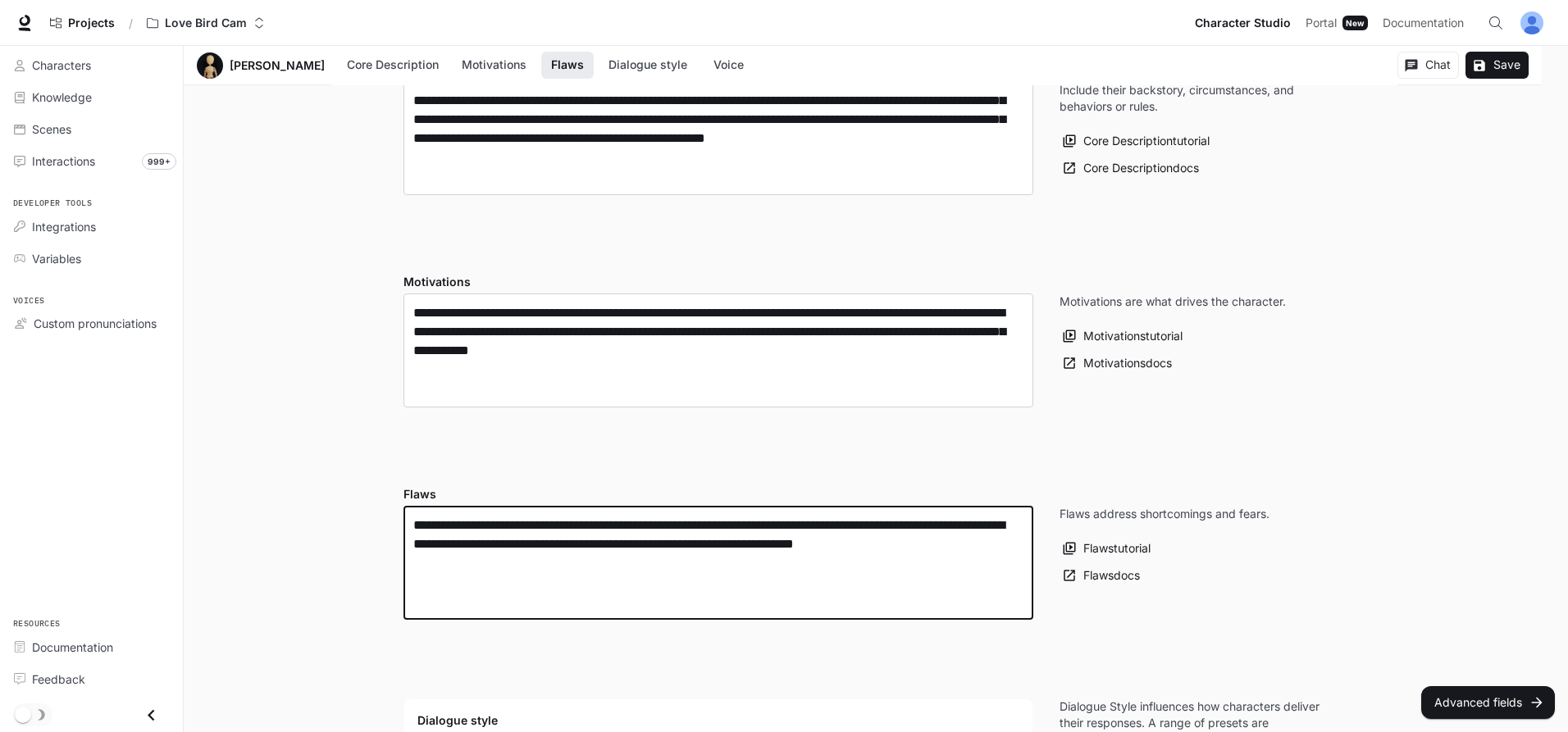 click on "**********" at bounding box center [718, 562] 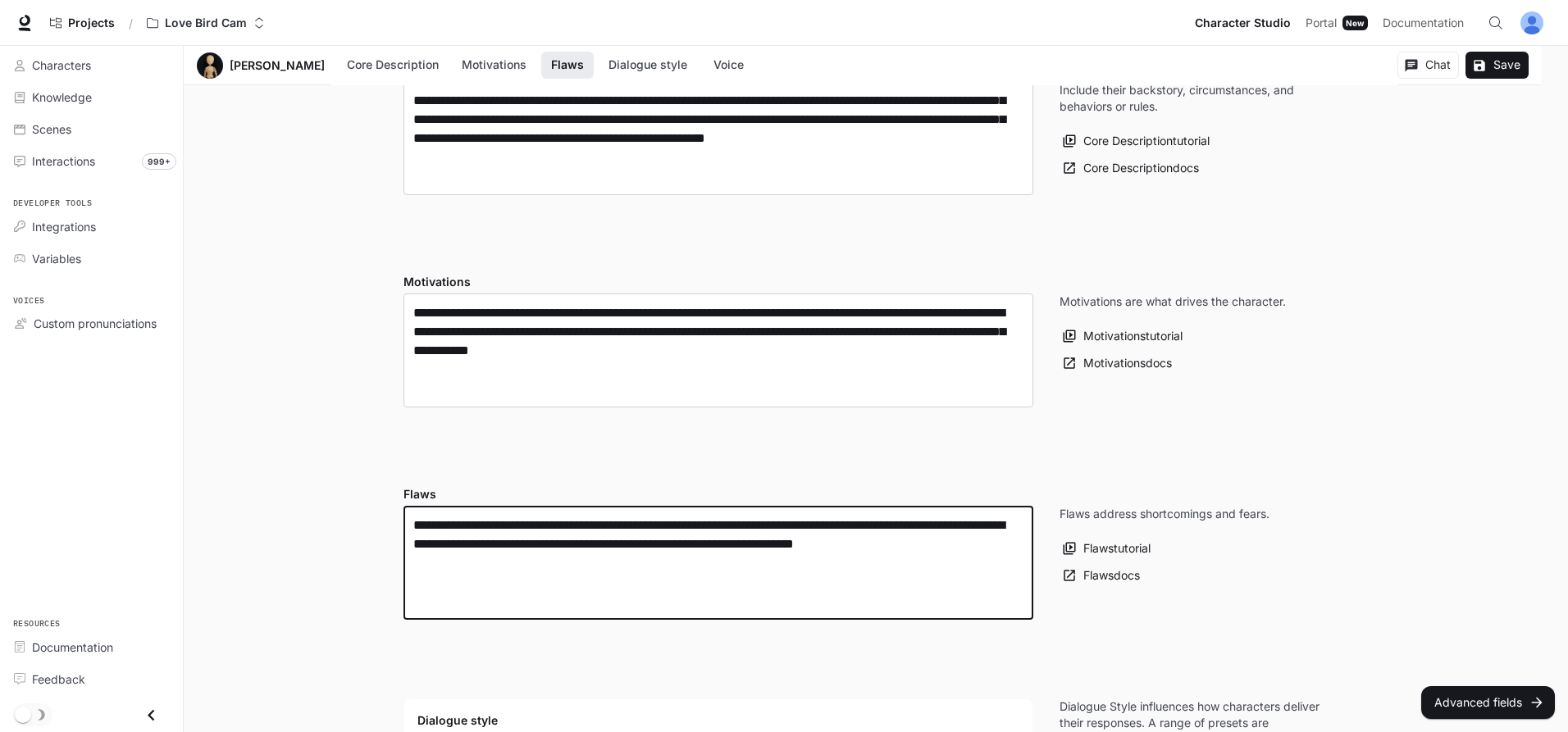 click on "**********" at bounding box center [718, 562] 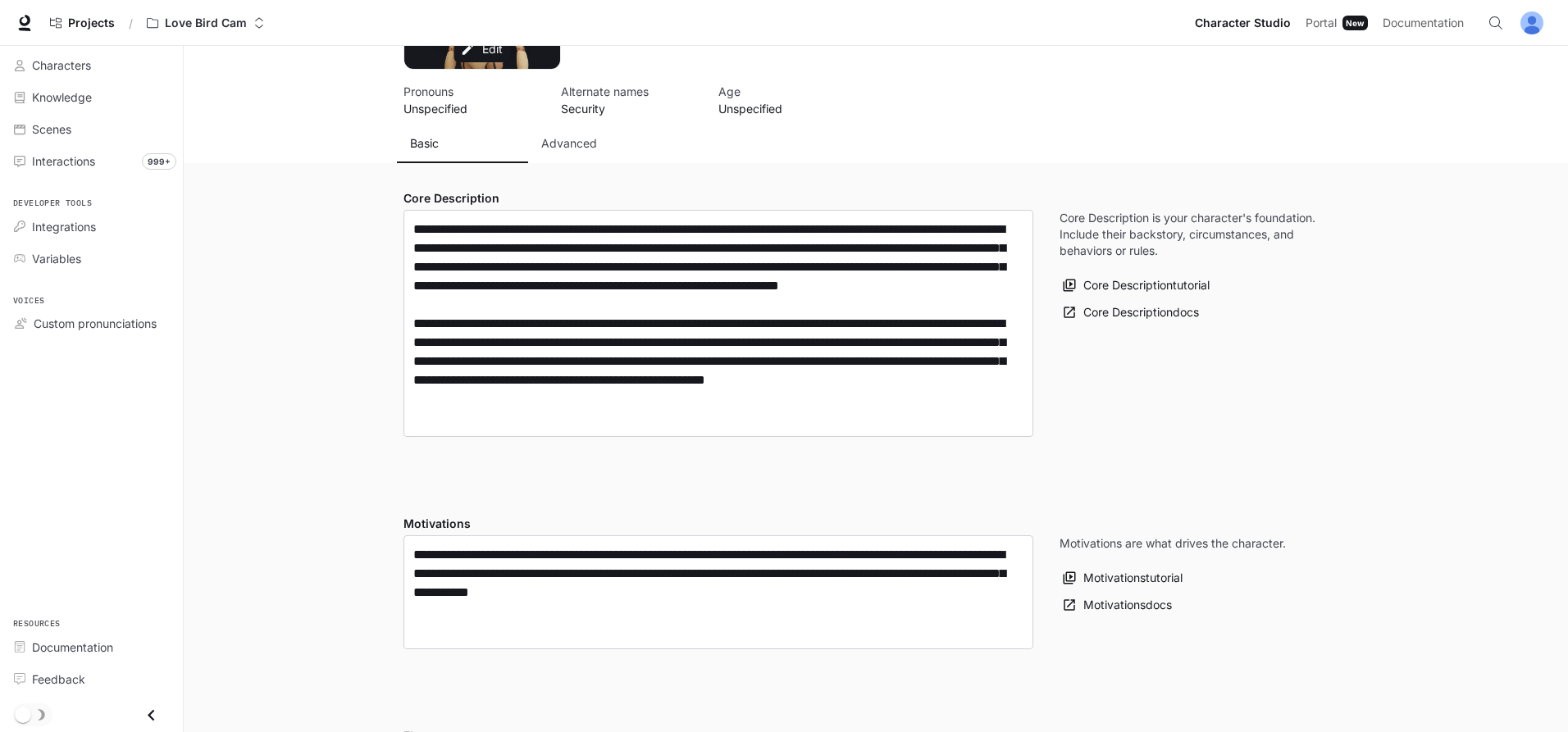 scroll, scrollTop: 143, scrollLeft: 0, axis: vertical 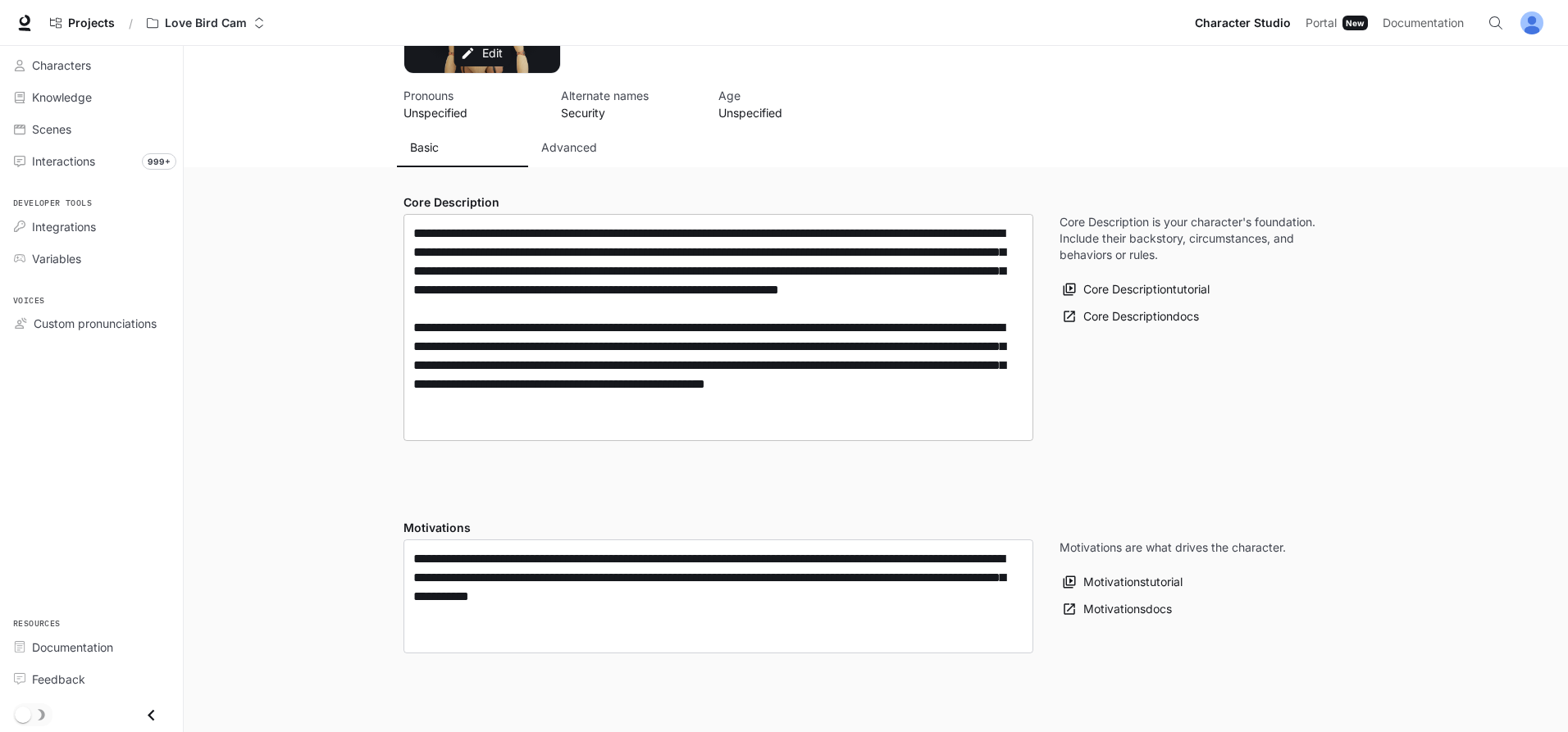 type on "**********" 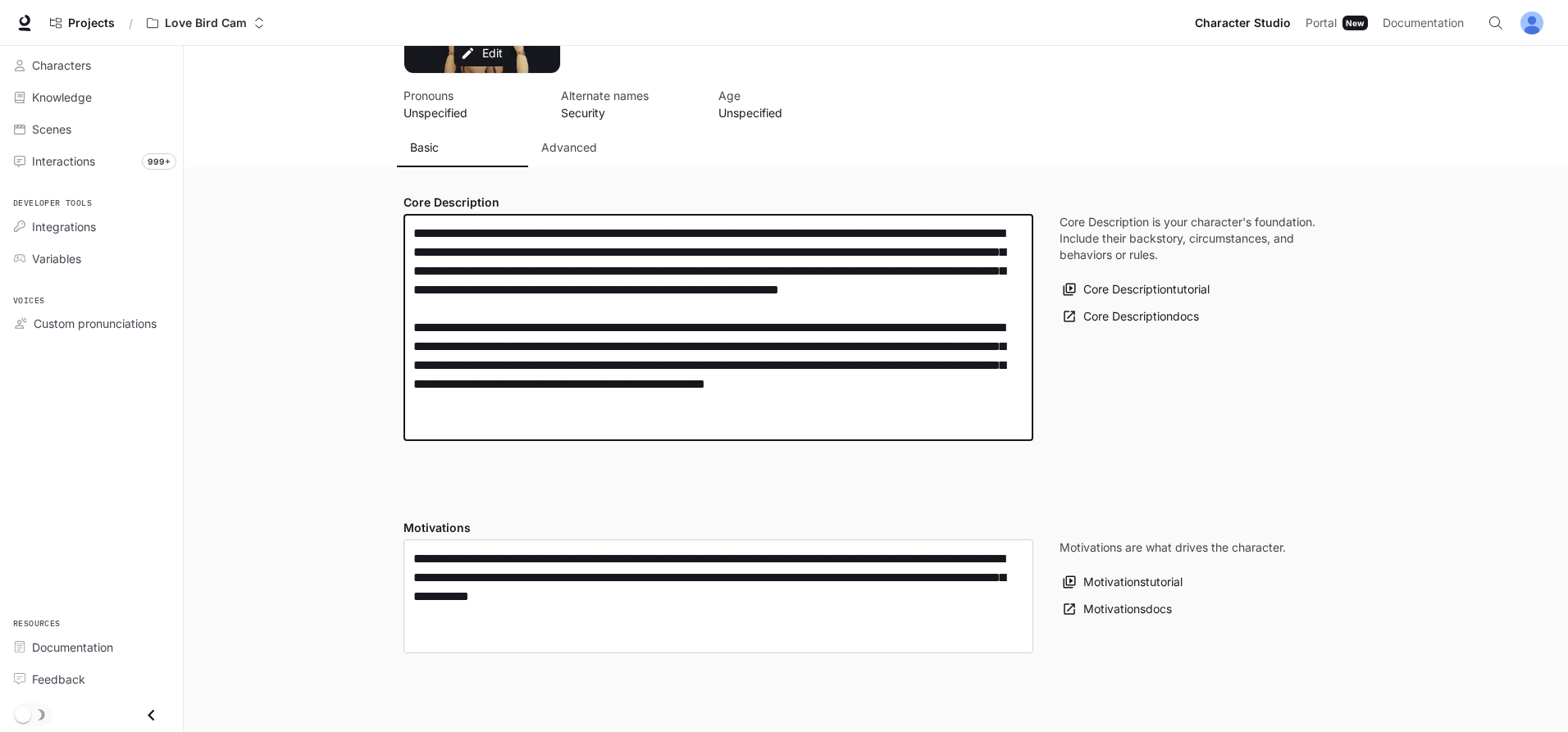 click on "**********" at bounding box center [718, 327] 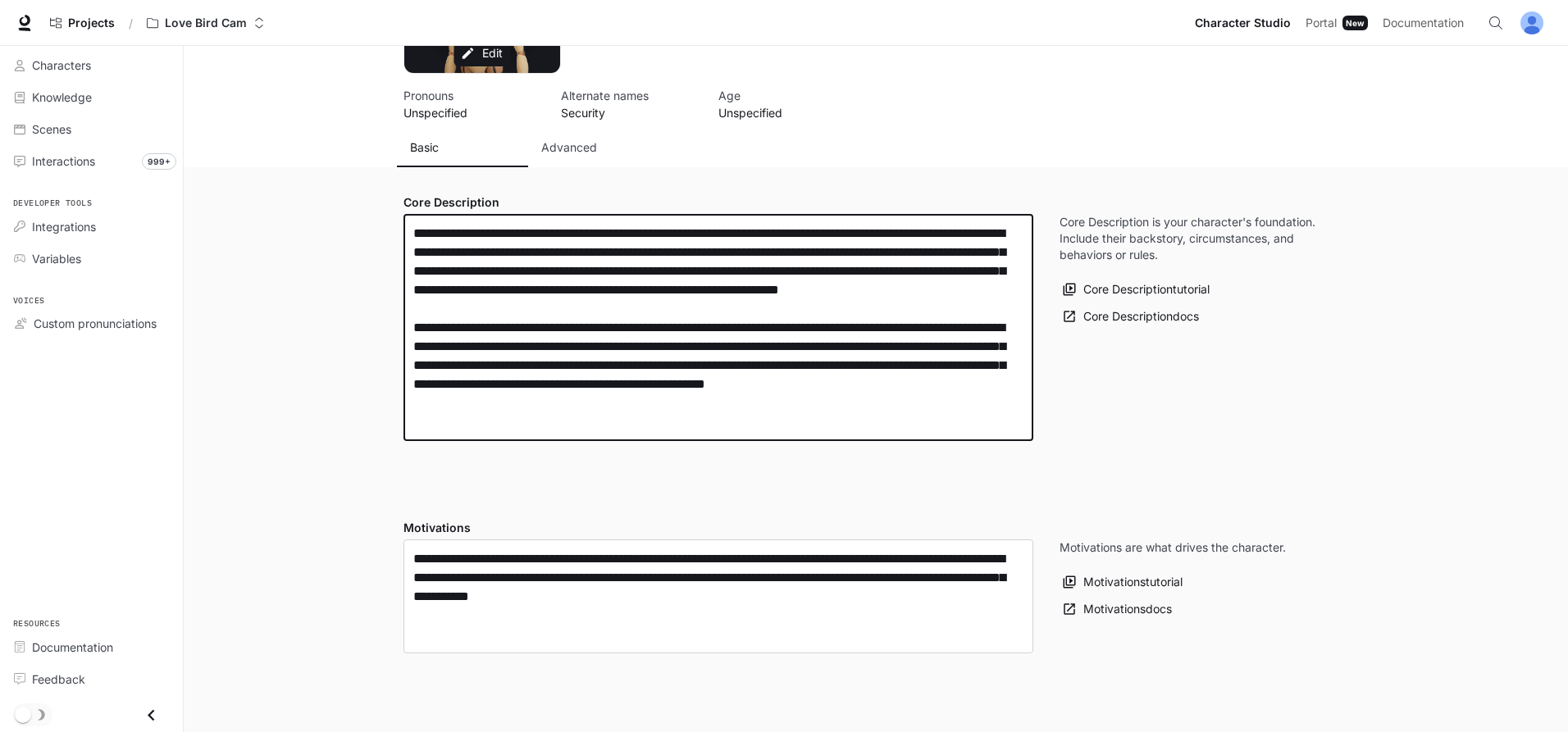 click on "**********" at bounding box center (718, 327) 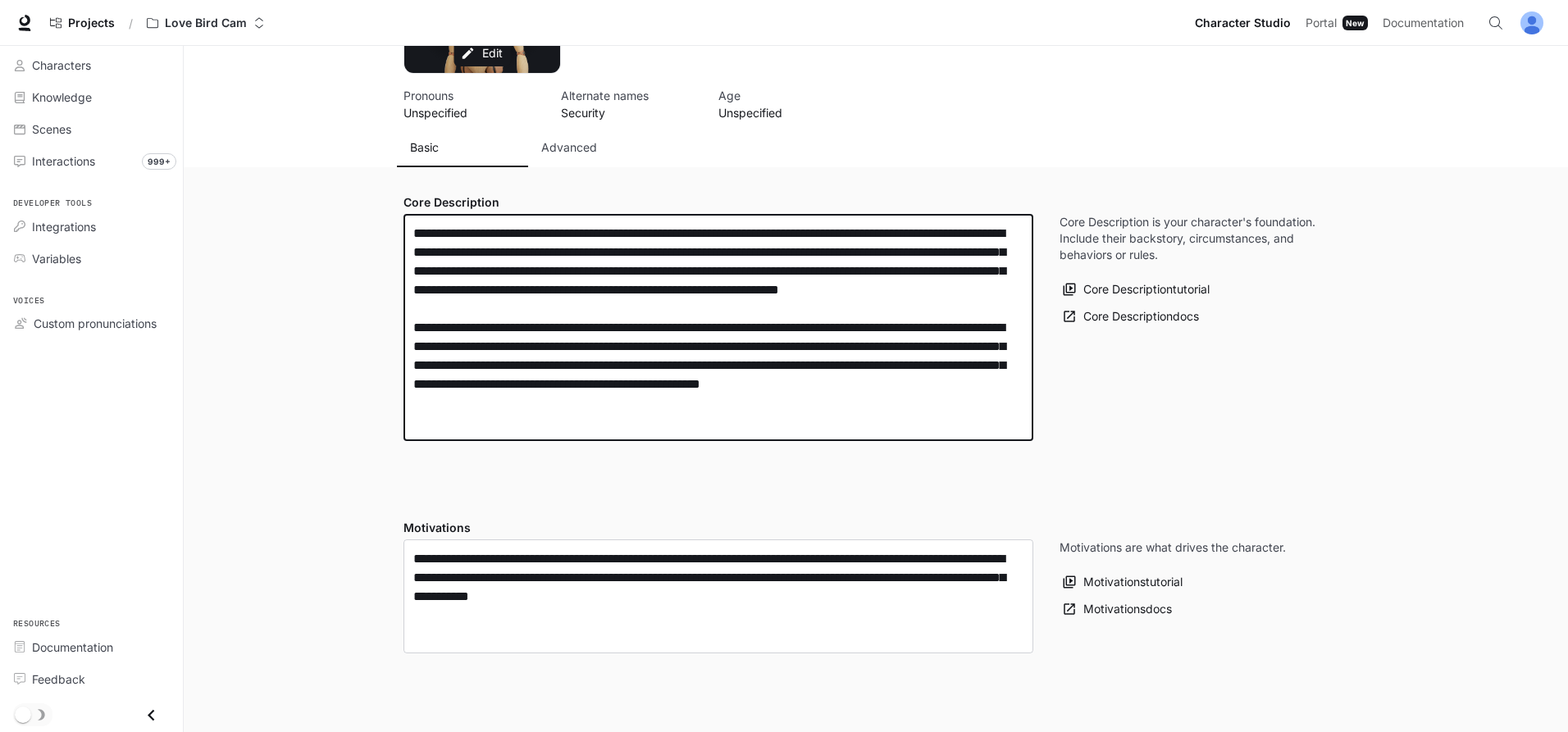 click on "**********" at bounding box center (718, 327) 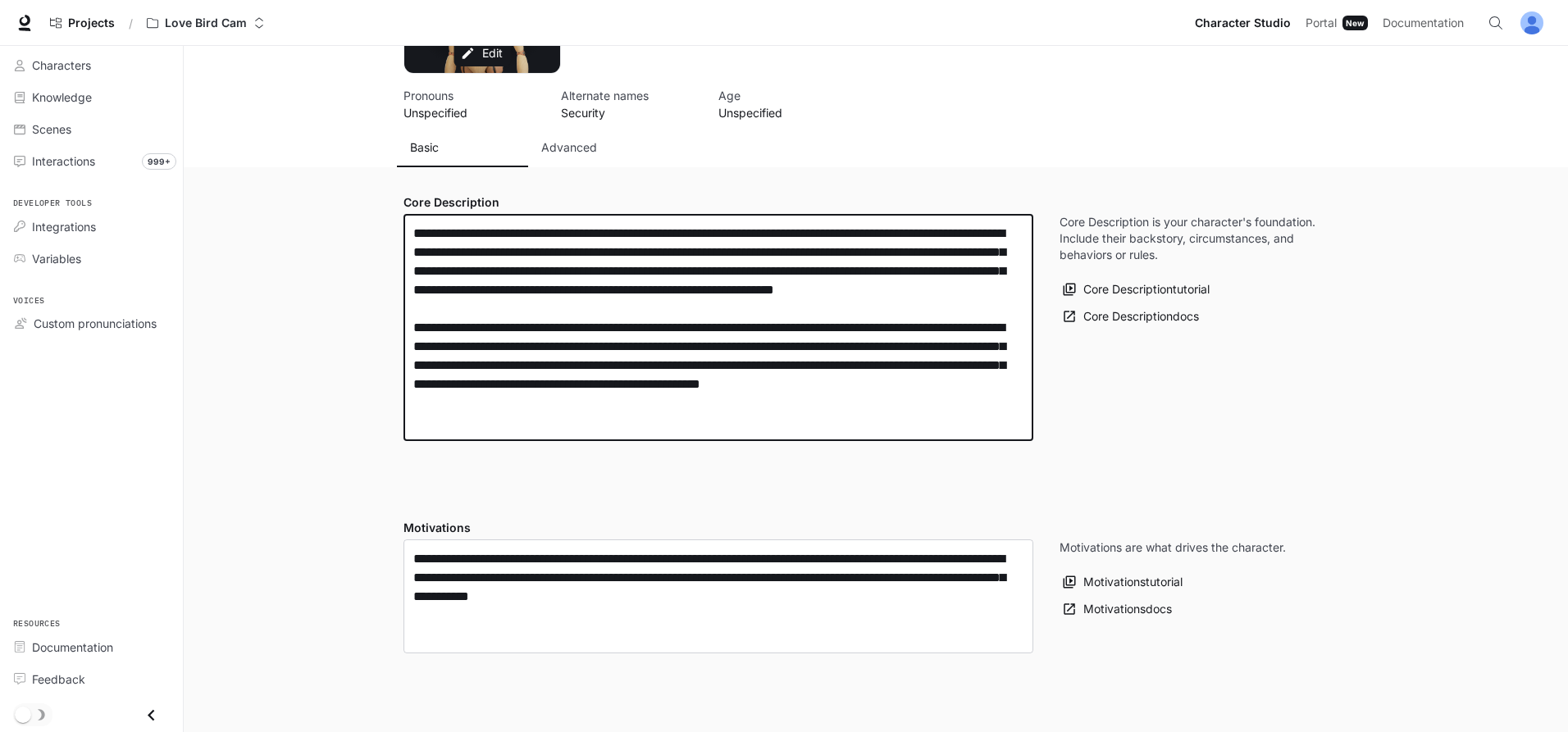 drag, startPoint x: 690, startPoint y: 289, endPoint x: 680, endPoint y: 292, distance: 10.440307 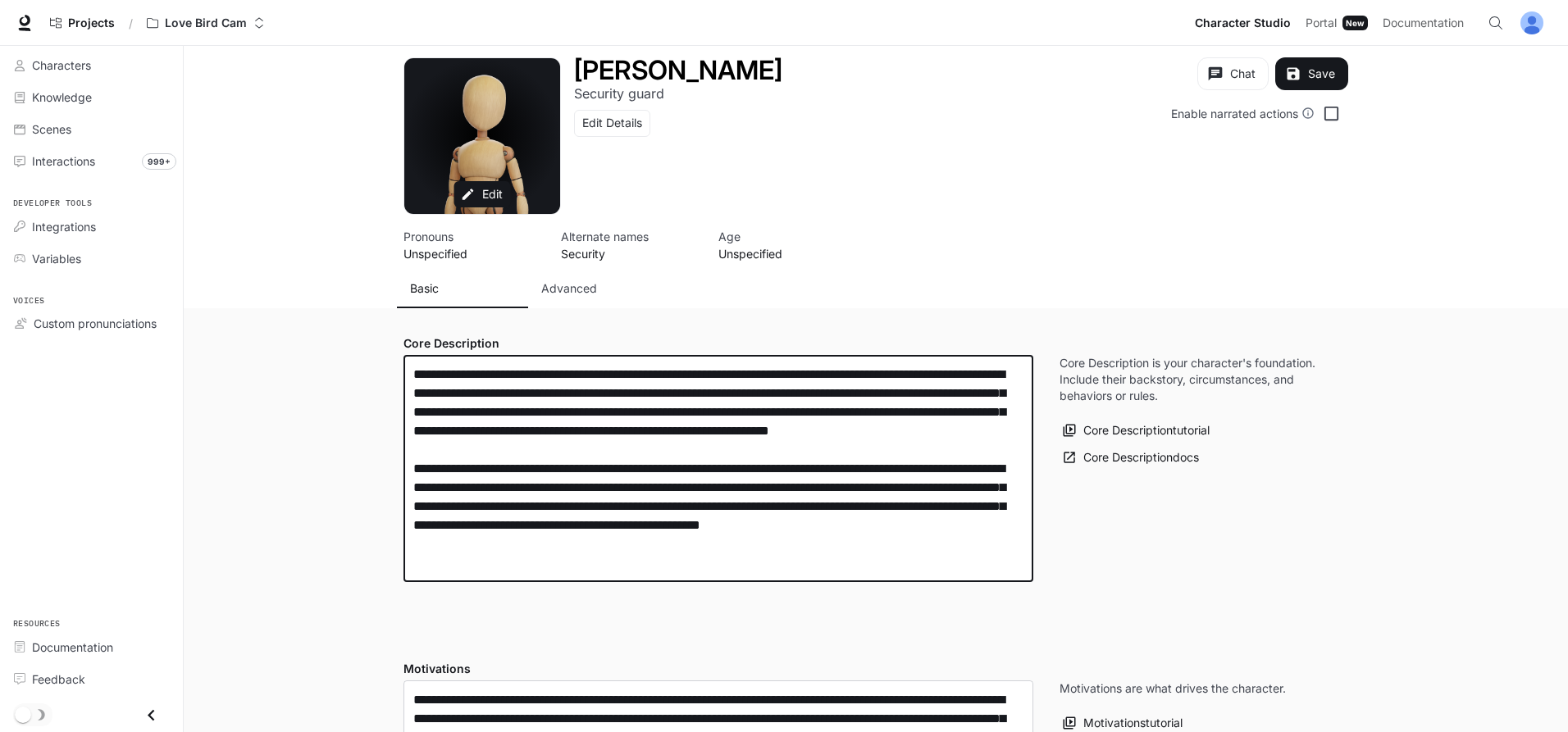 scroll, scrollTop: 0, scrollLeft: 0, axis: both 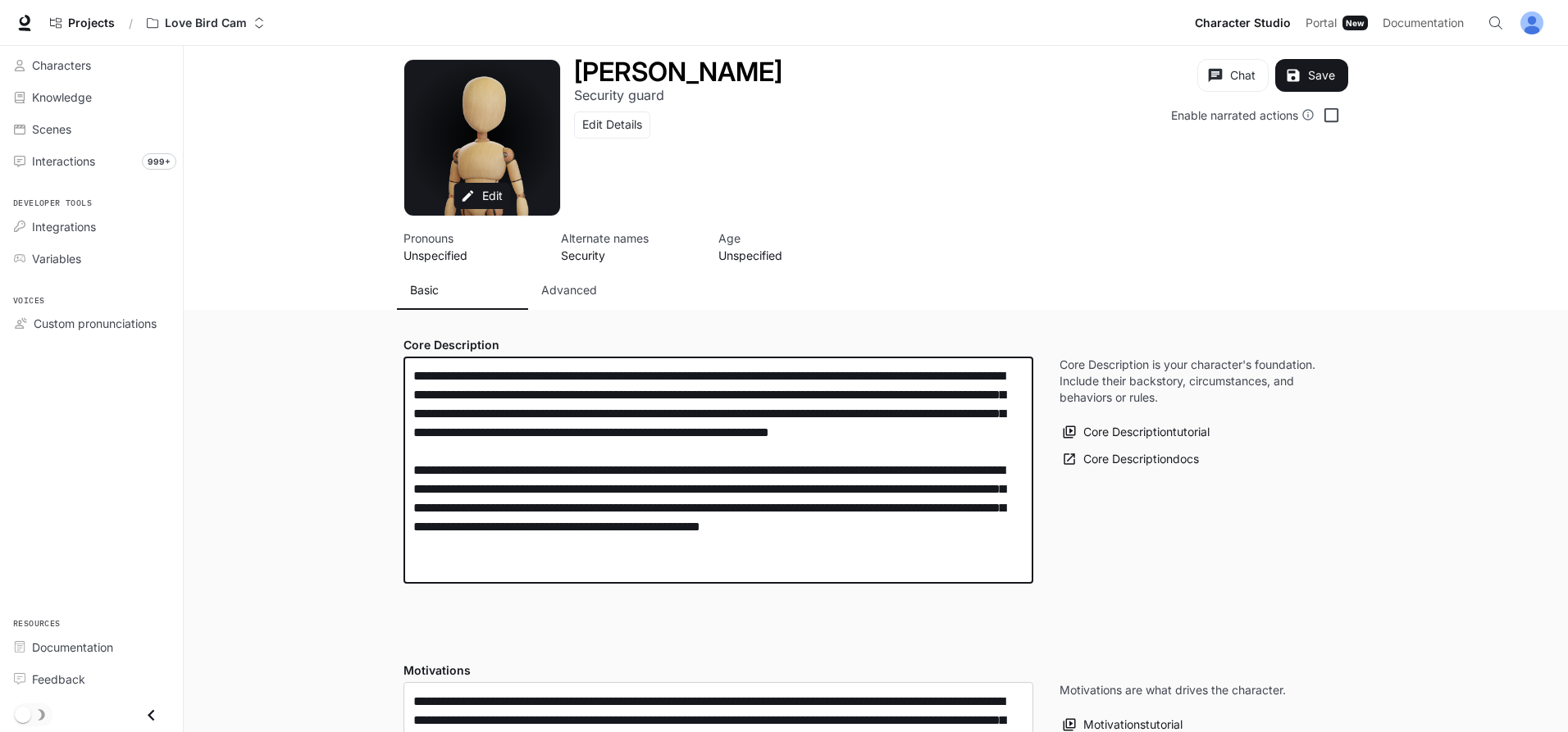drag, startPoint x: 818, startPoint y: 502, endPoint x: 809, endPoint y: 506, distance: 9.848858 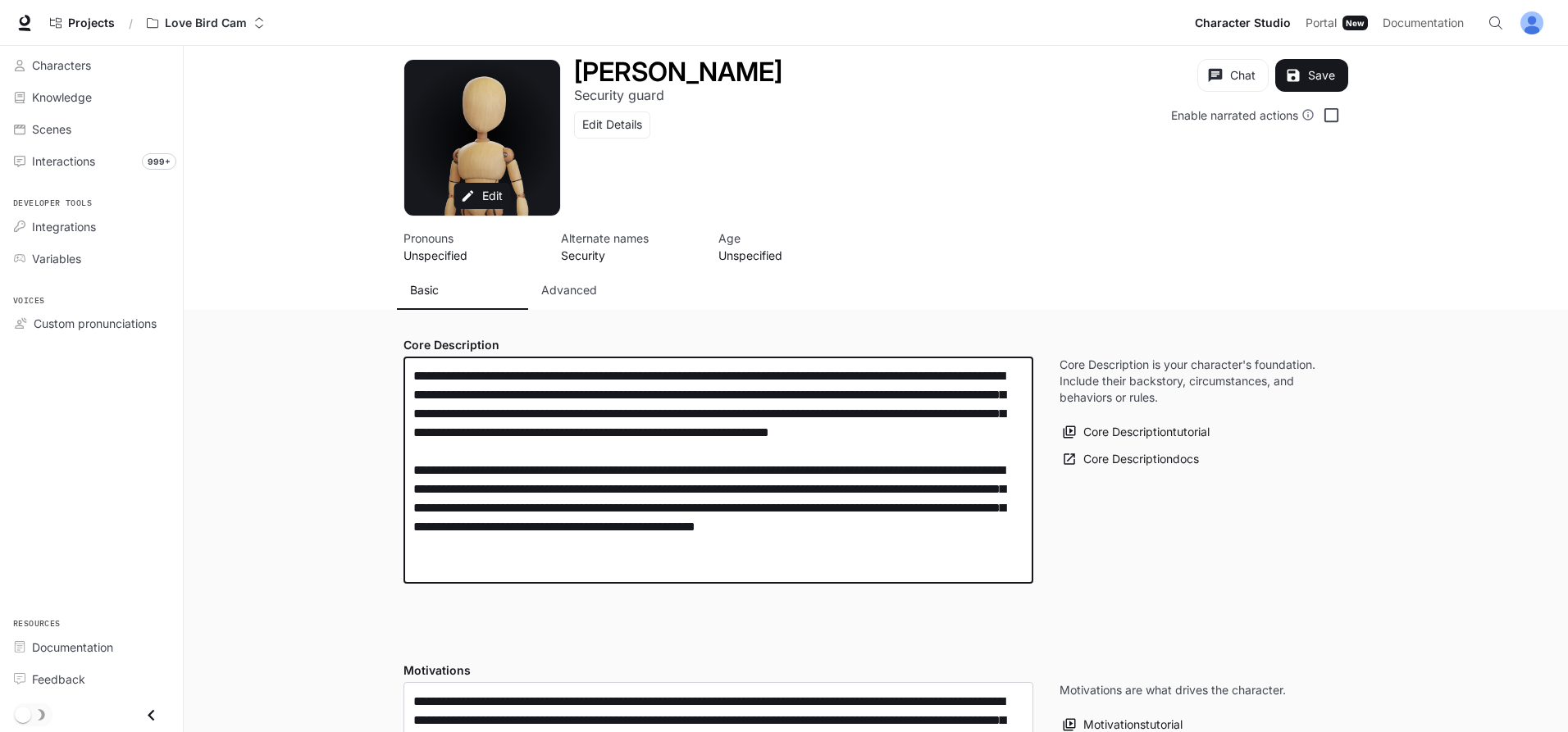 click on "**********" at bounding box center (718, 470) 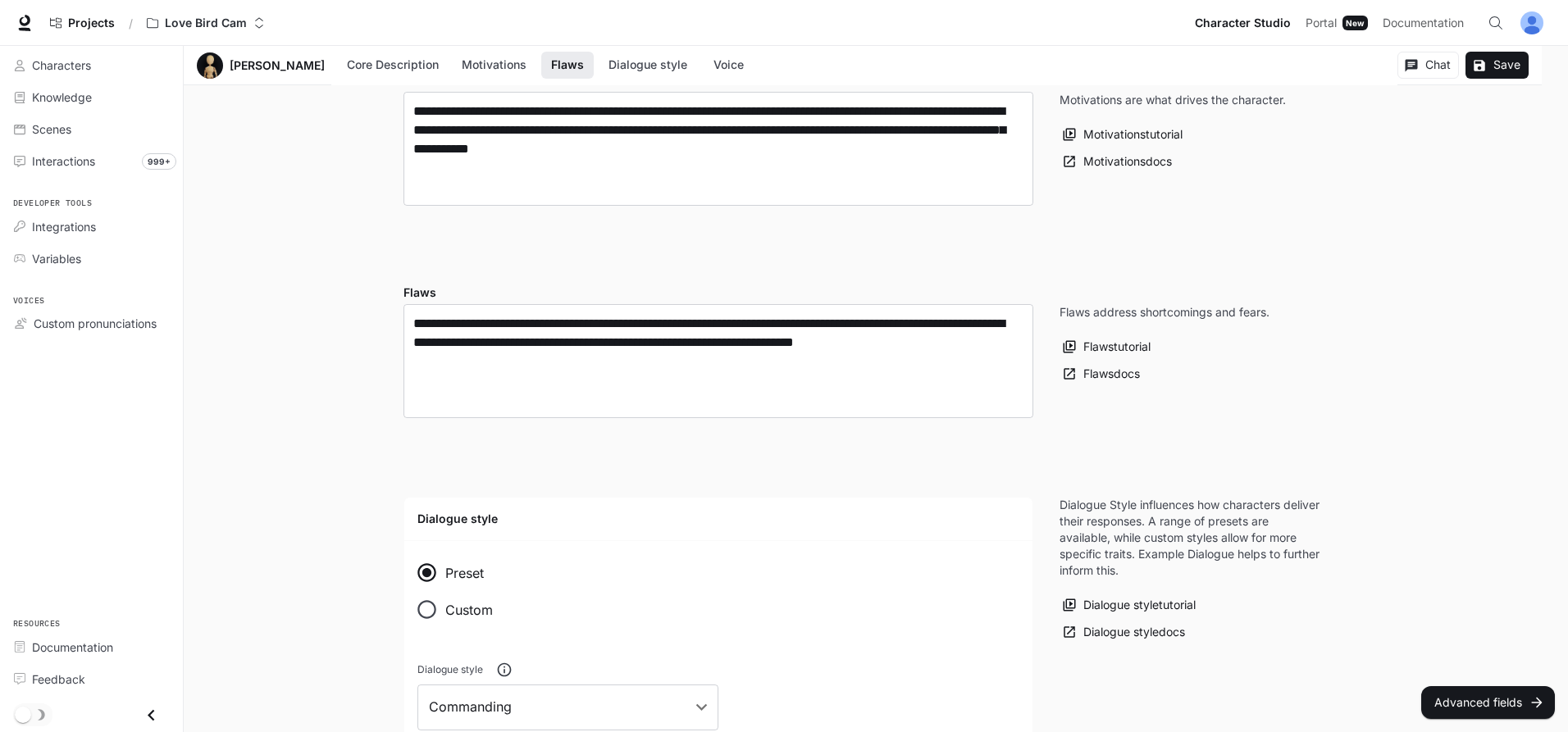 scroll, scrollTop: 610, scrollLeft: 0, axis: vertical 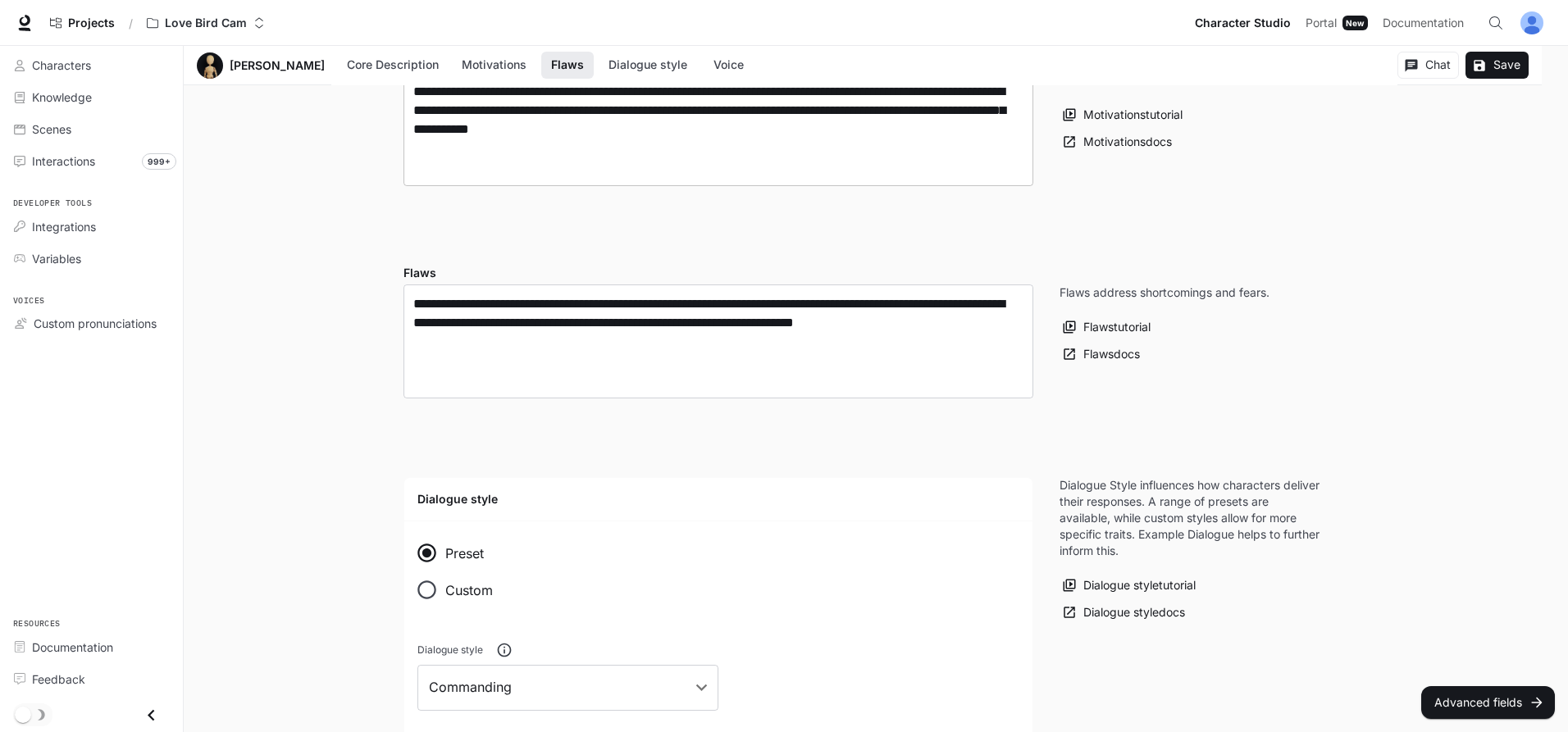 type on "**********" 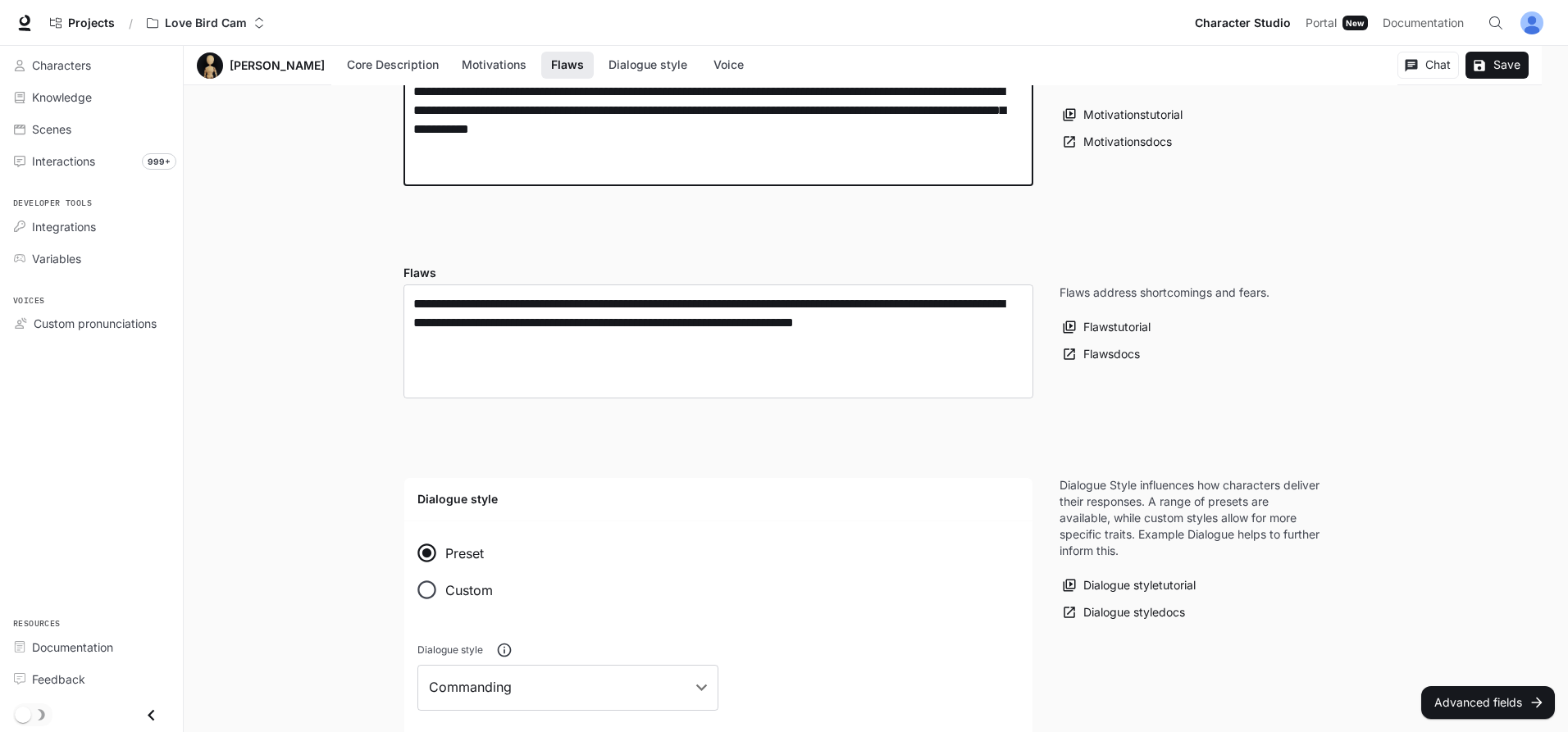 click on "**********" at bounding box center (718, 129) 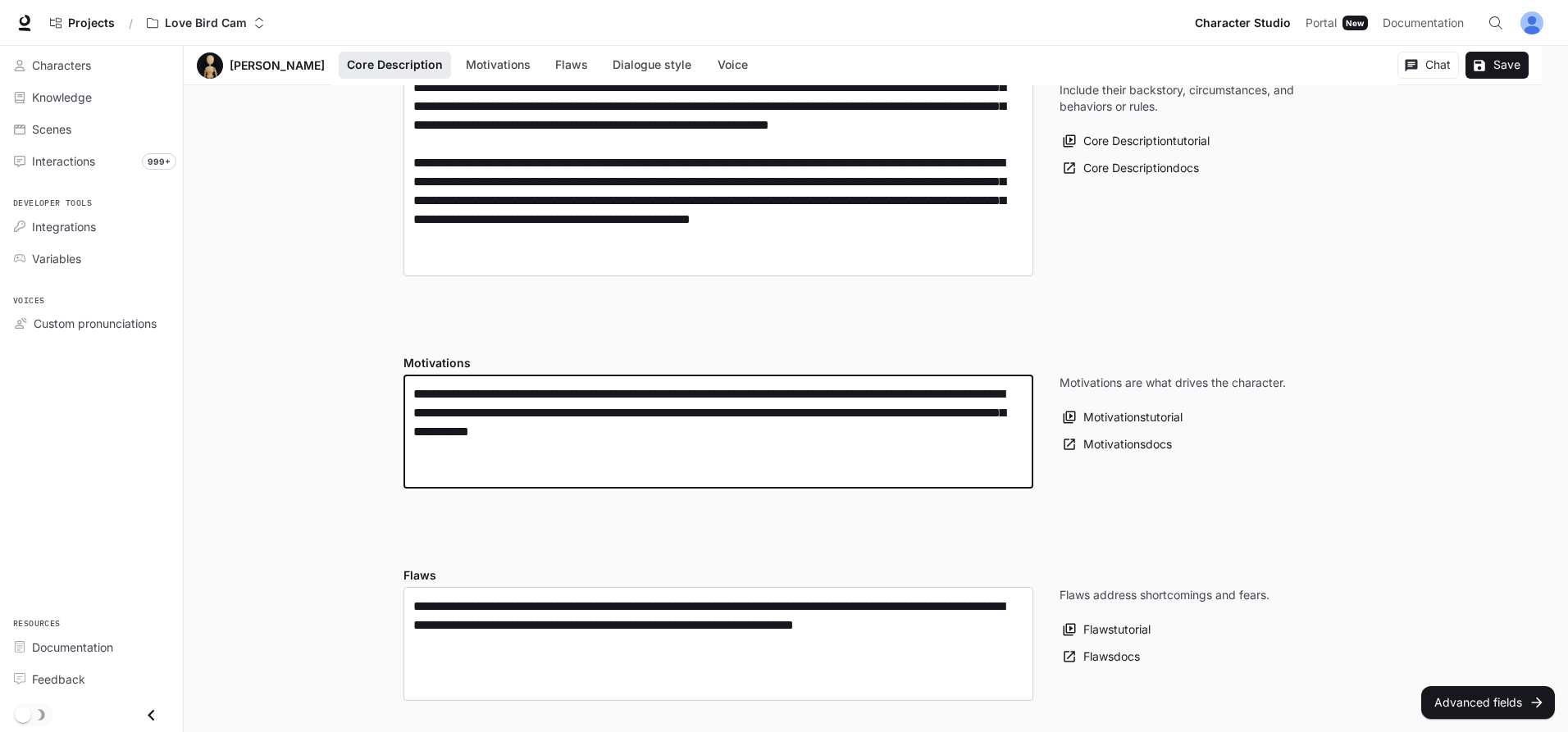 scroll, scrollTop: 278, scrollLeft: 0, axis: vertical 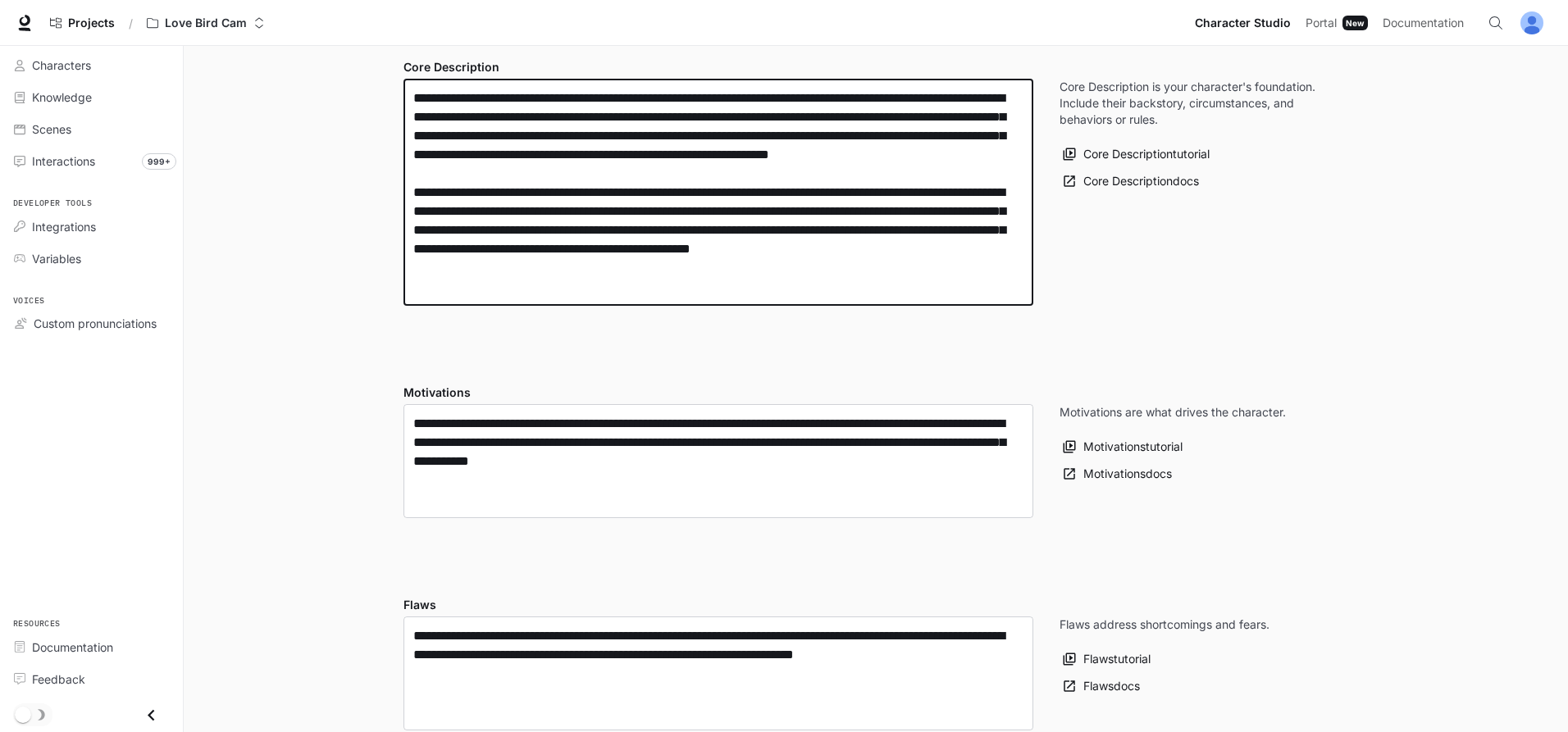 click on "**********" at bounding box center (718, 192) 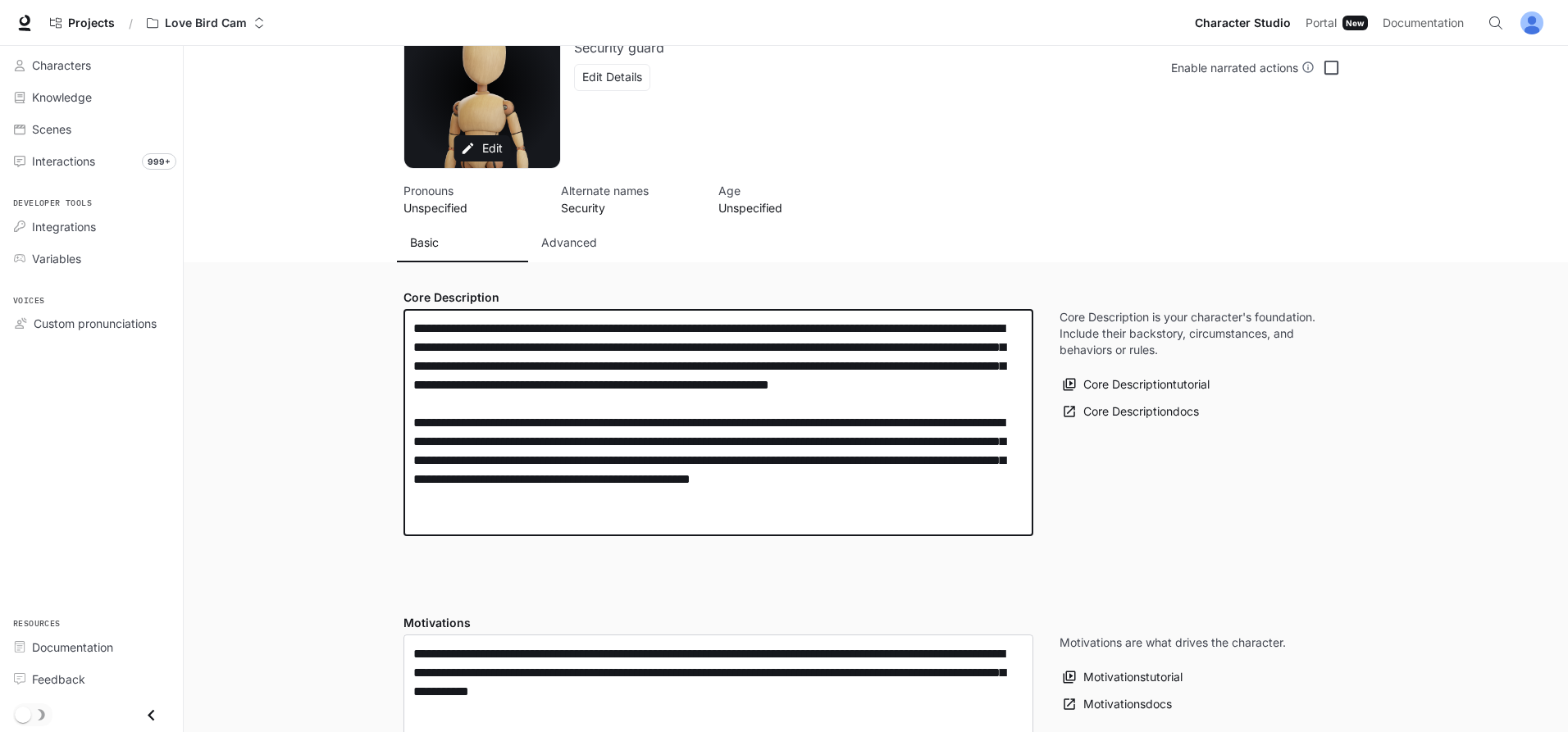 scroll, scrollTop: 0, scrollLeft: 0, axis: both 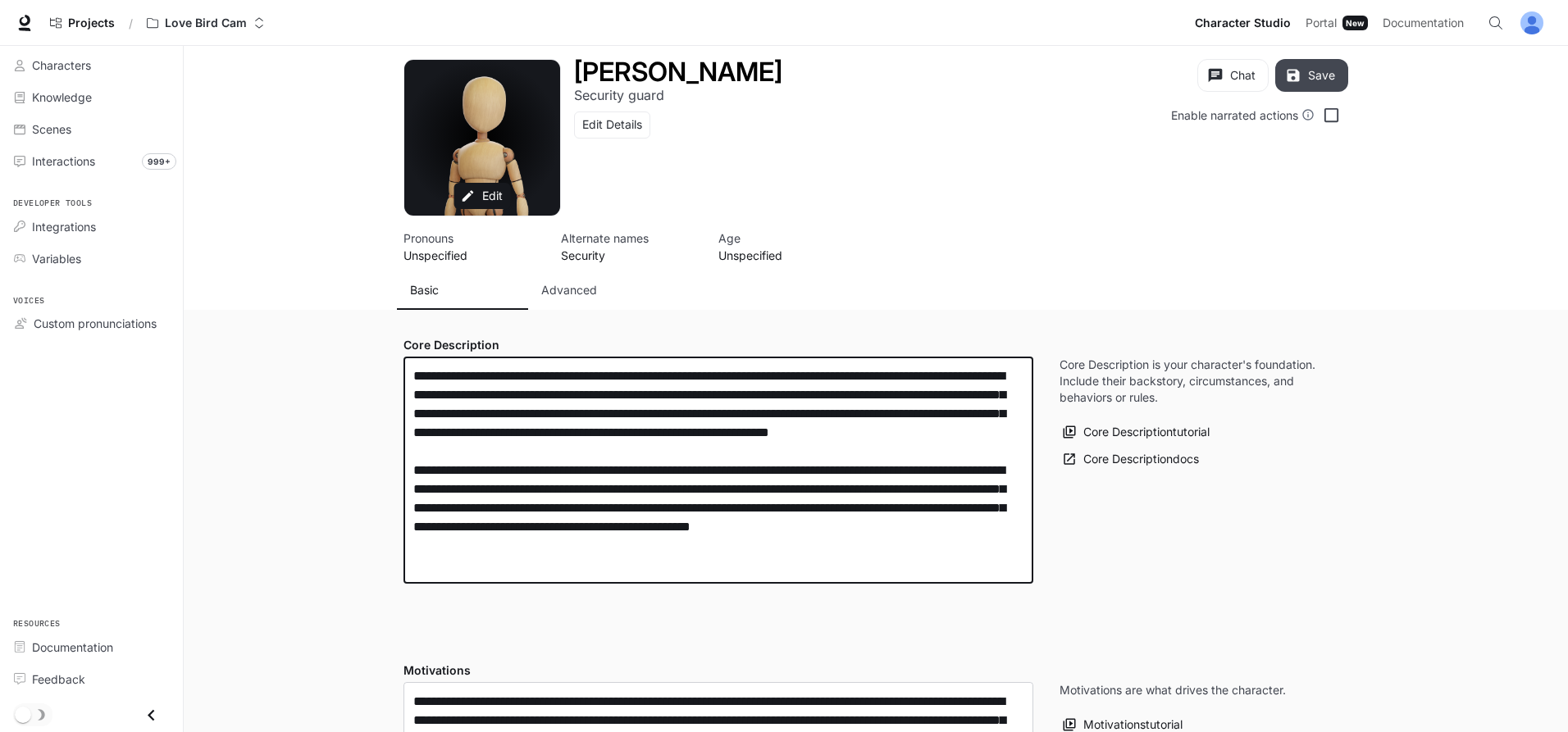 click on "Save" at bounding box center [1311, 75] 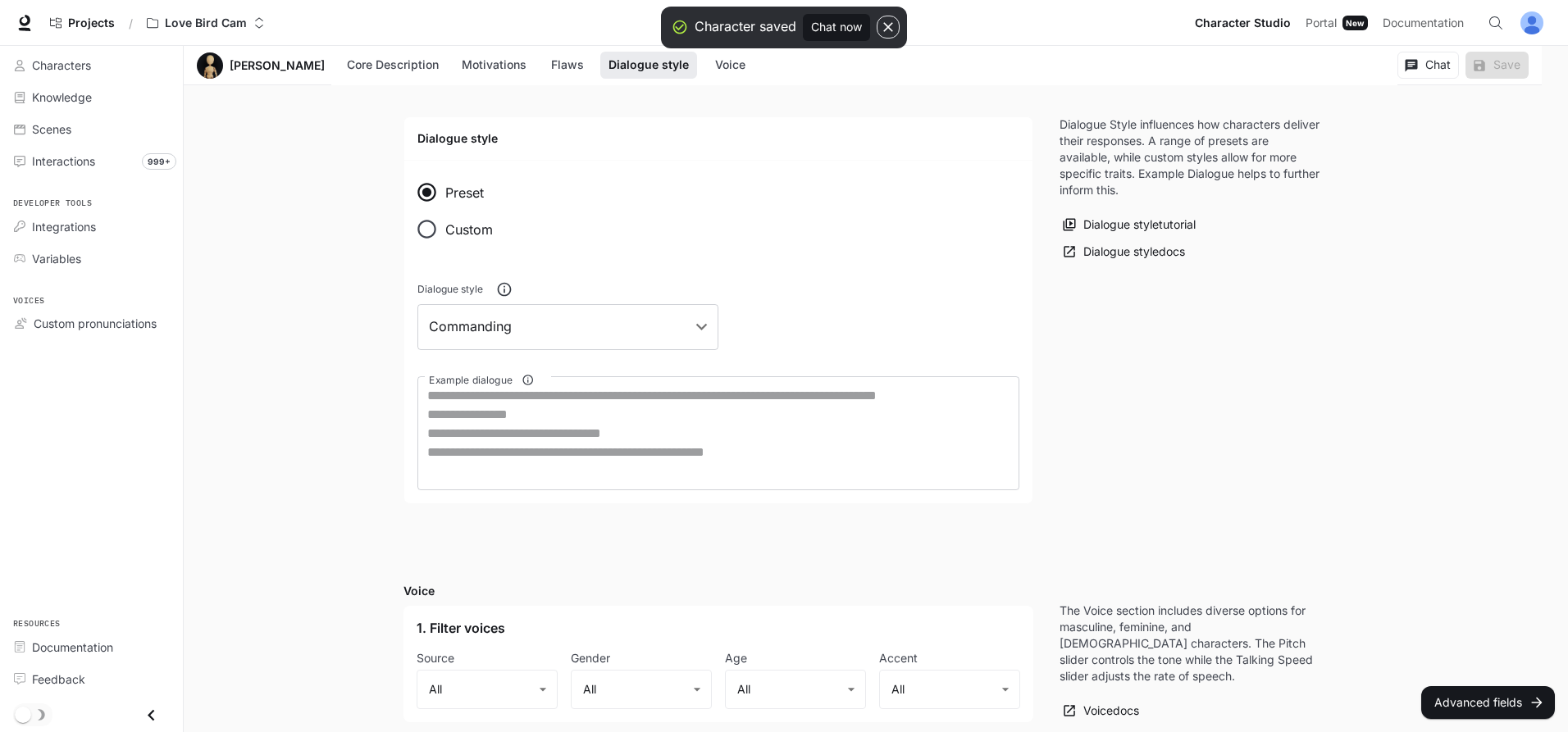 scroll, scrollTop: 965, scrollLeft: 0, axis: vertical 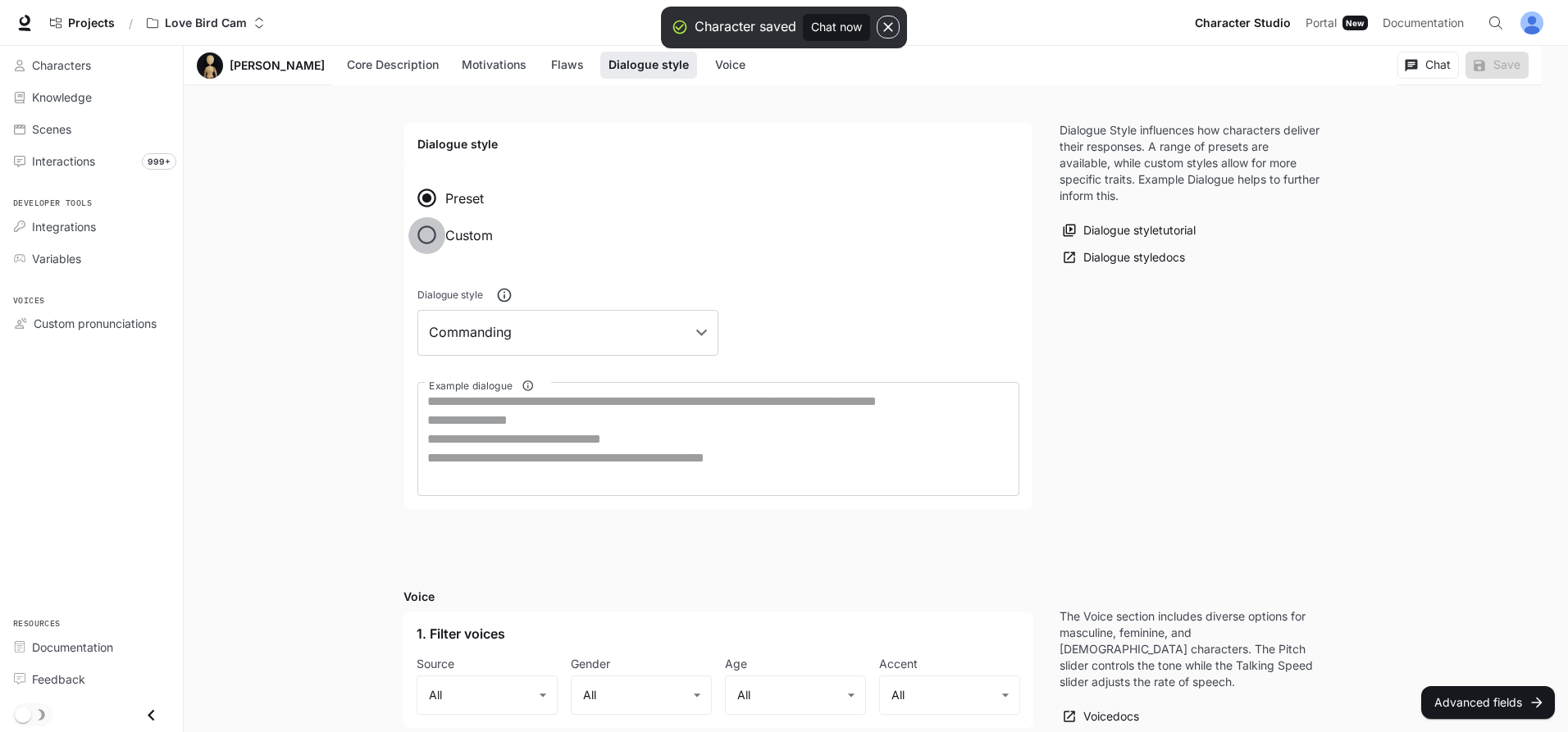 type on "**********" 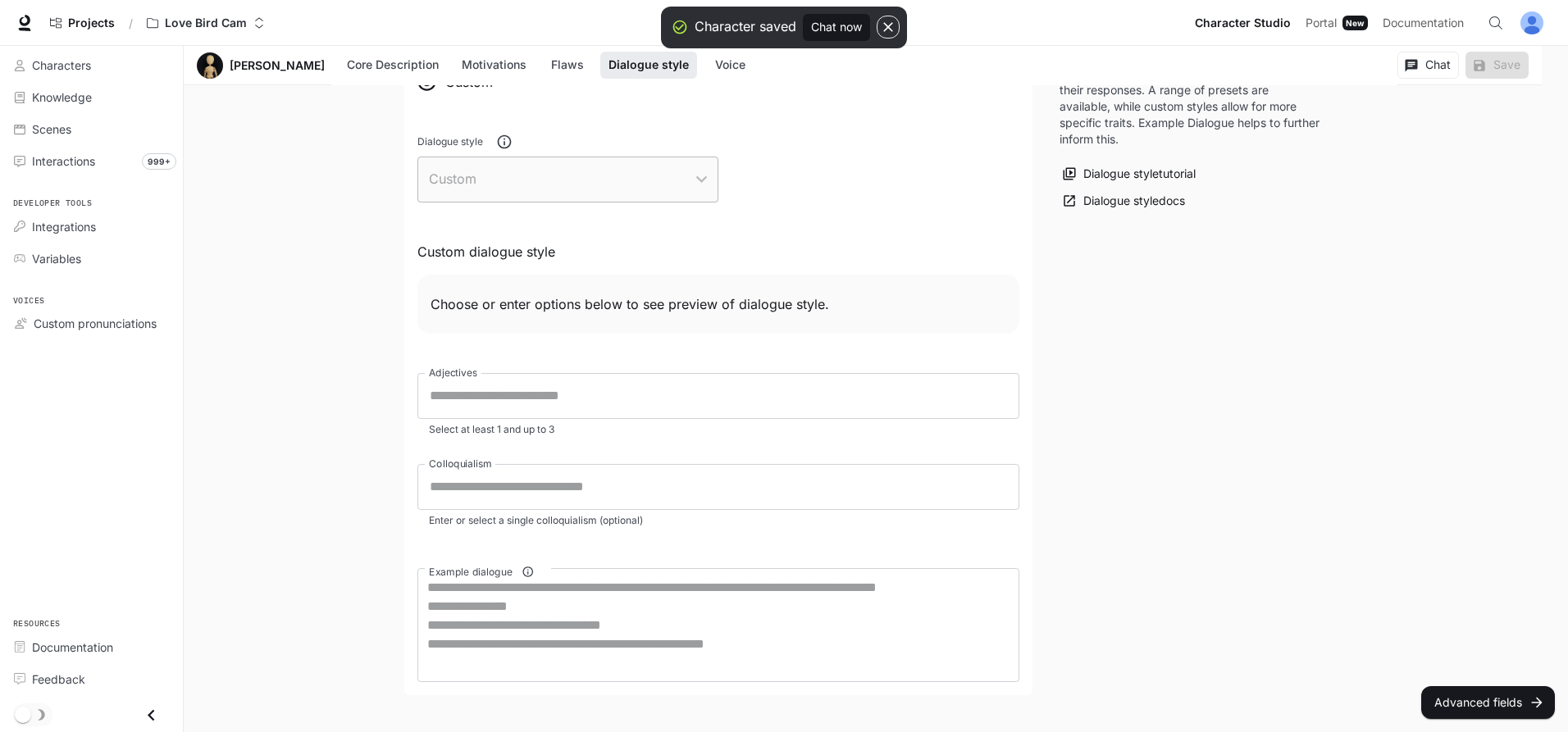 scroll, scrollTop: 1129, scrollLeft: 0, axis: vertical 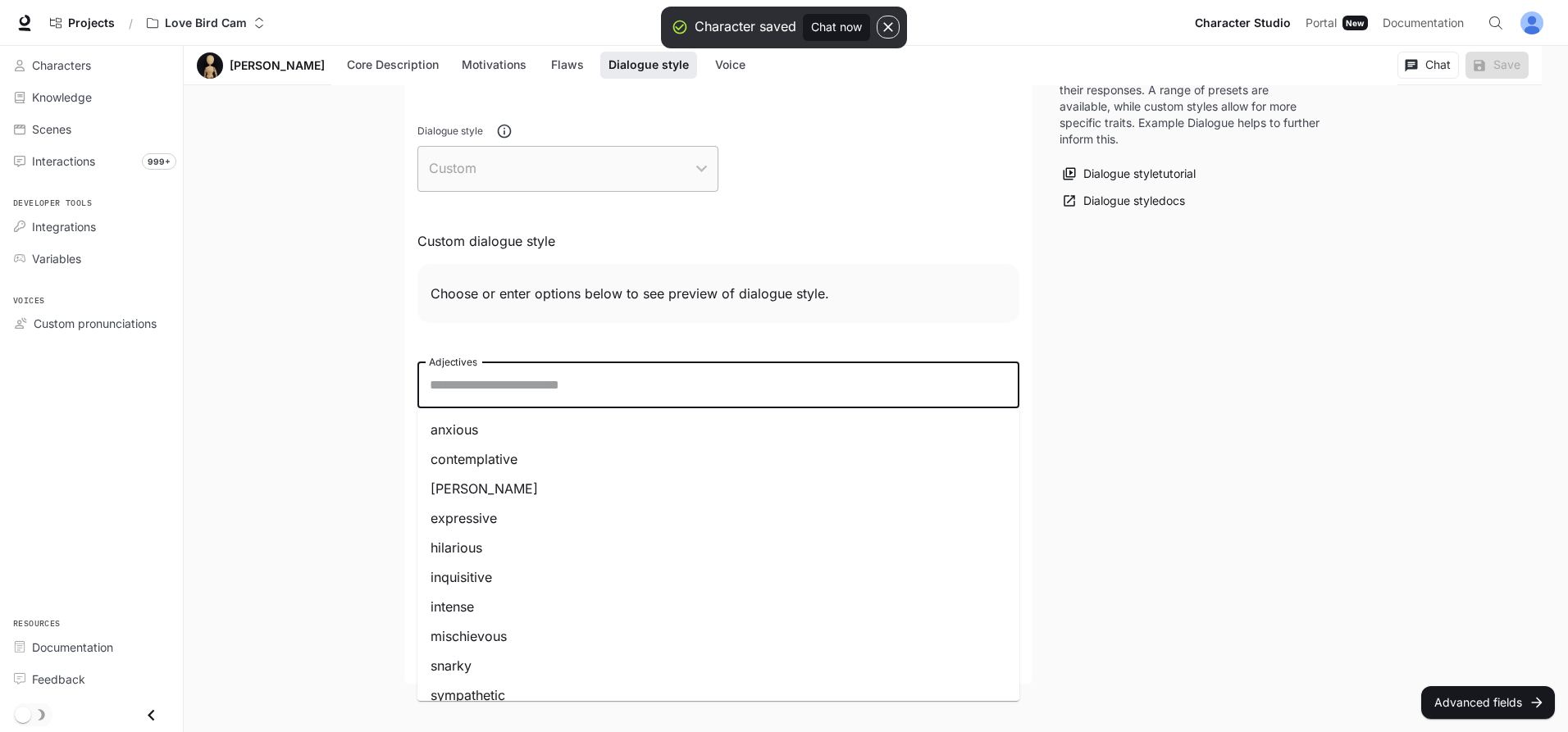 click on "Adjectives" at bounding box center (718, 385) 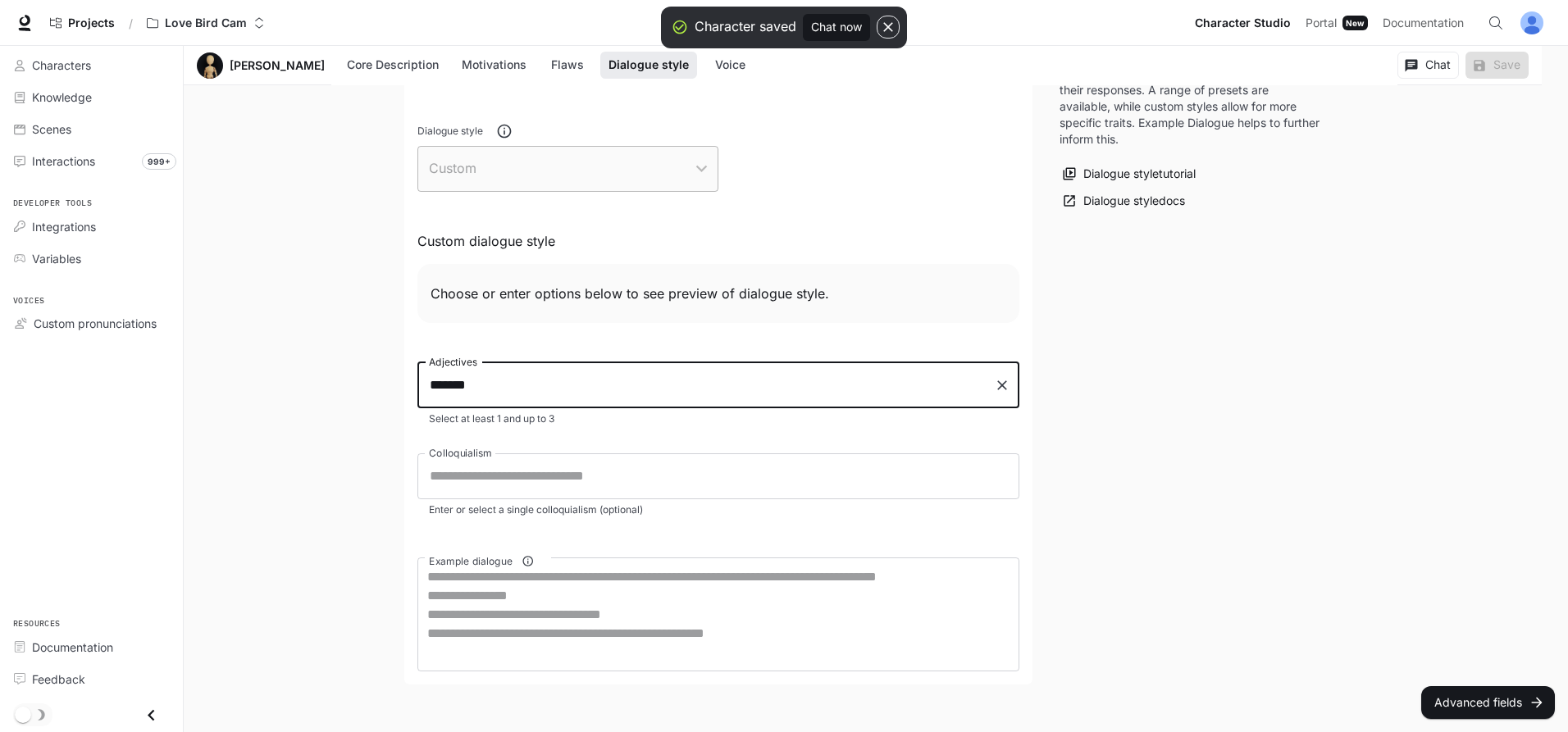 type on "********" 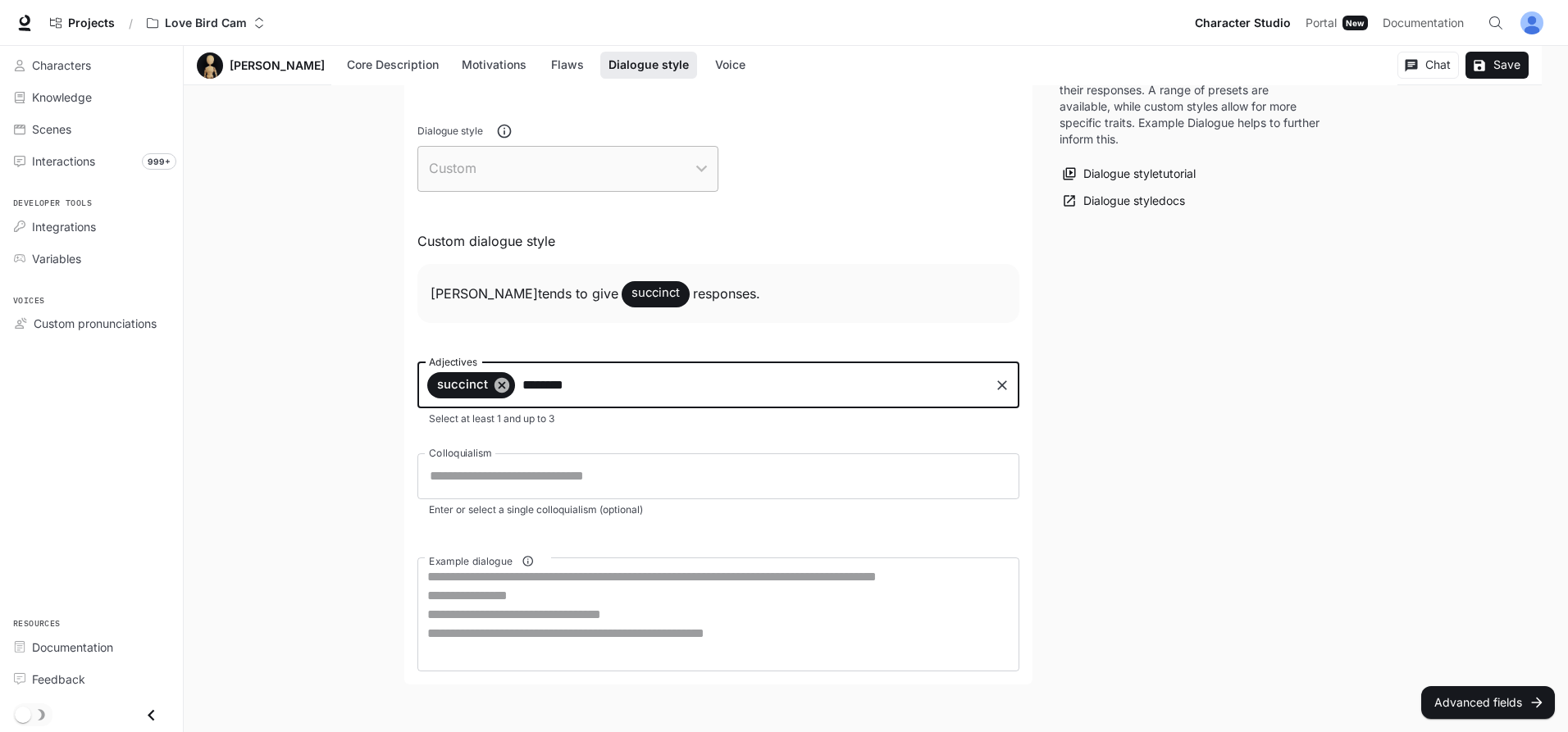 type on "*********" 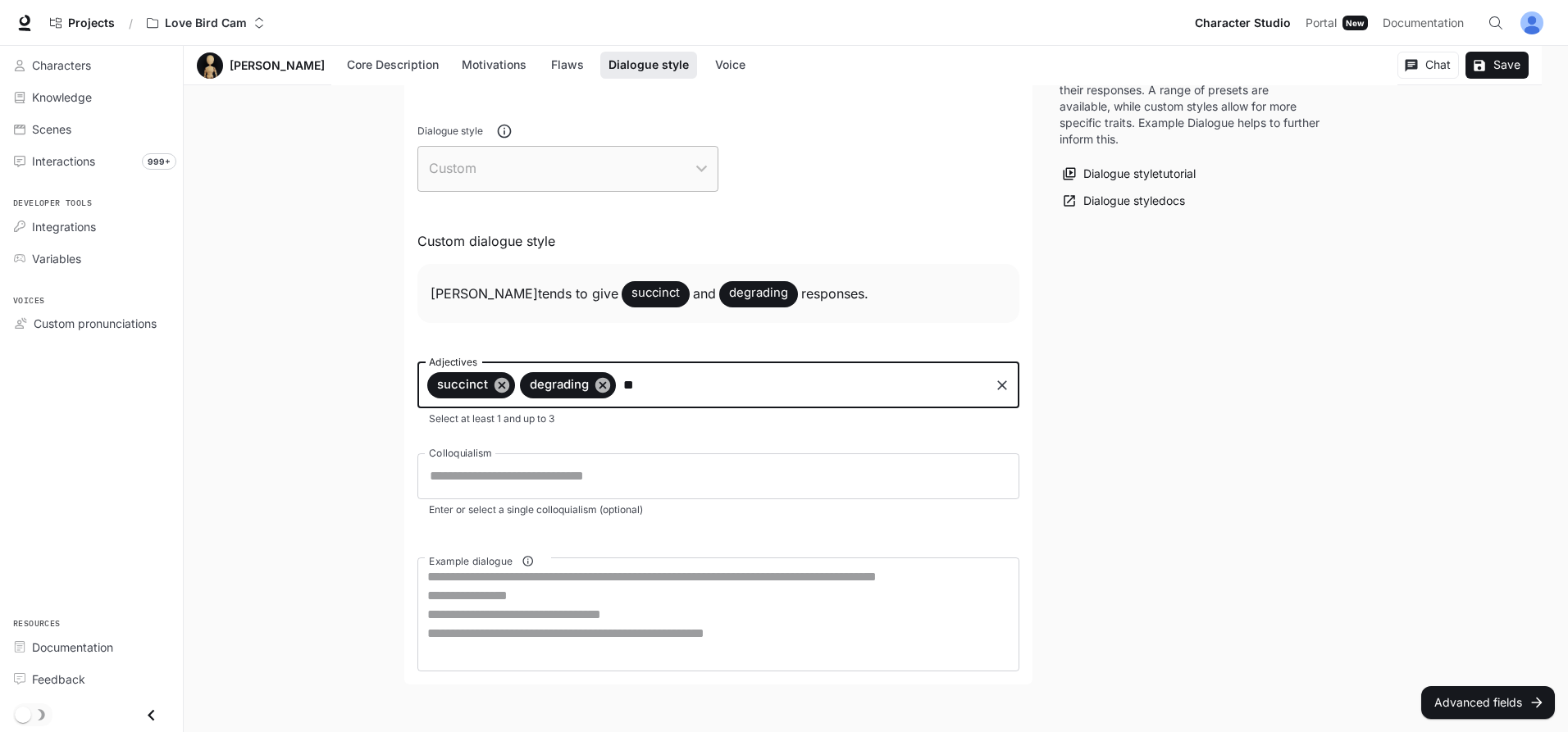 type on "*" 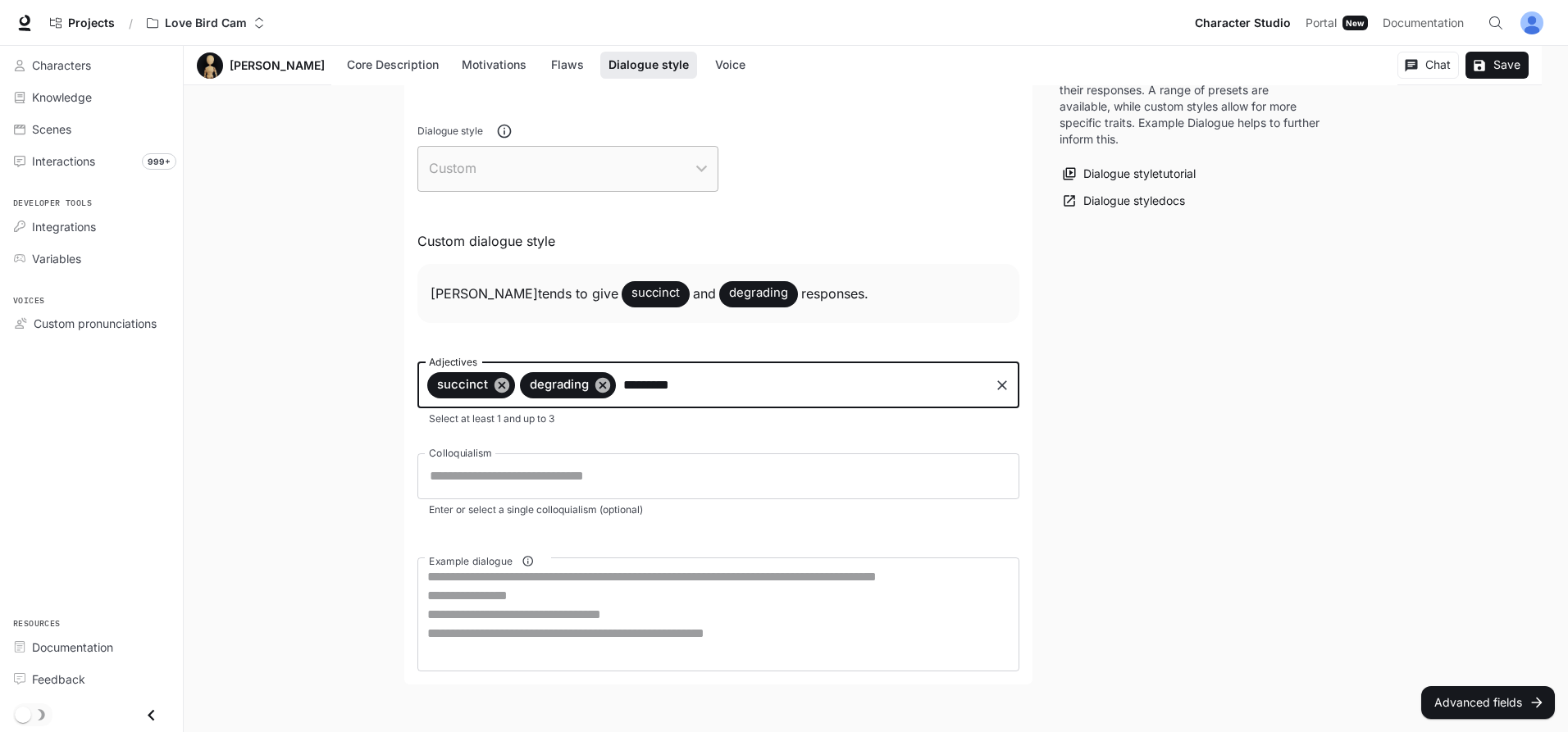 type on "**********" 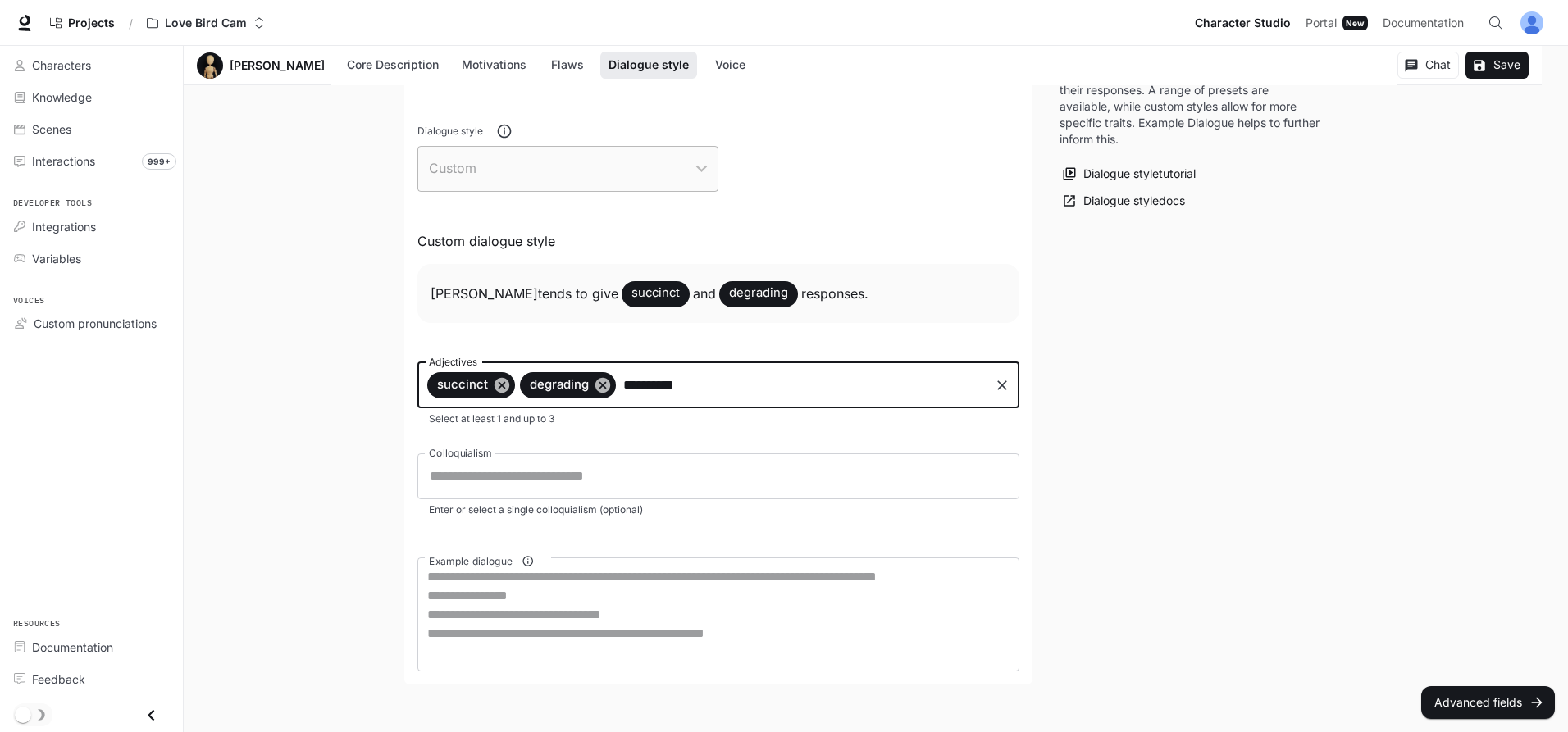 type 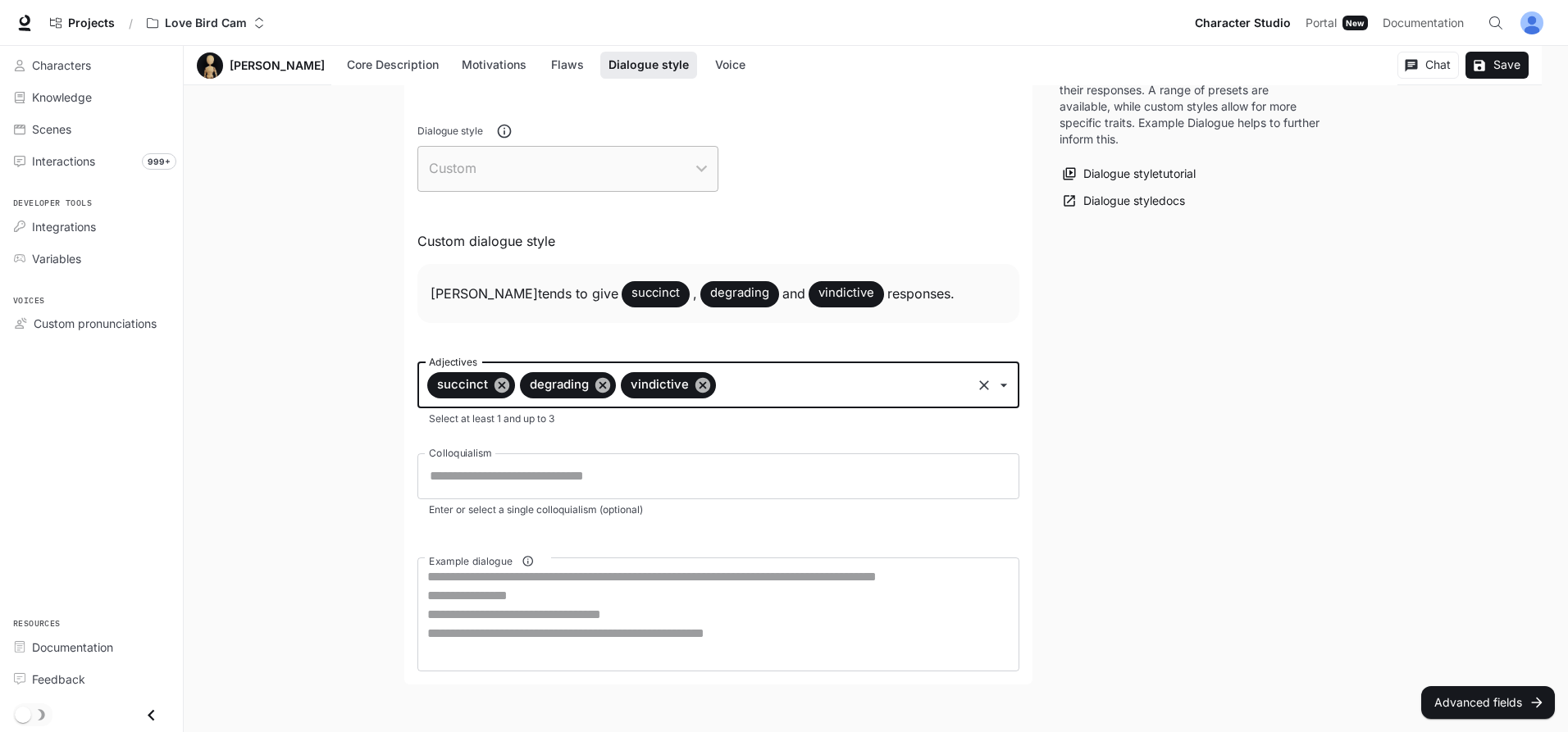 click on "Save" at bounding box center (1497, 65) 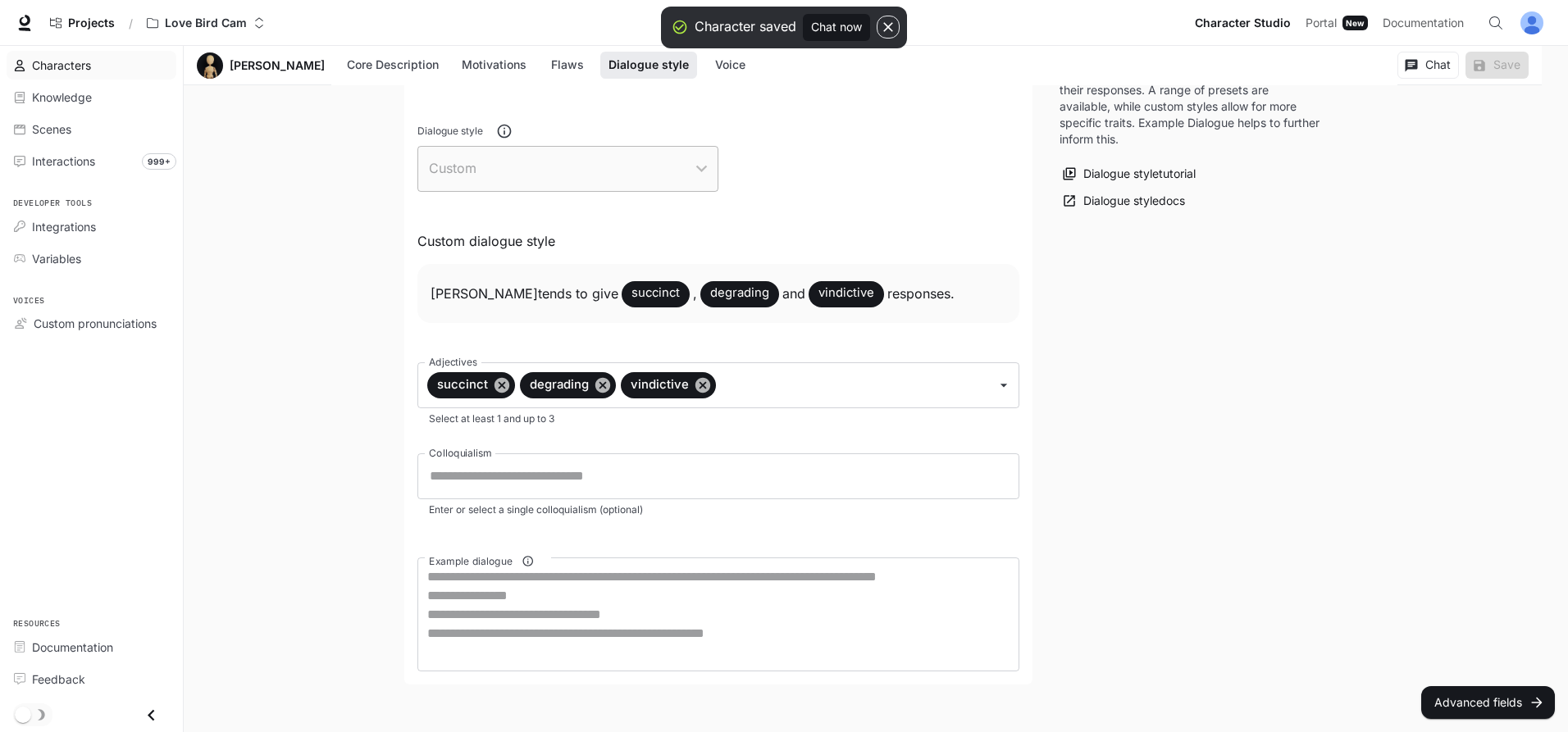 click on "Characters" at bounding box center (100, 65) 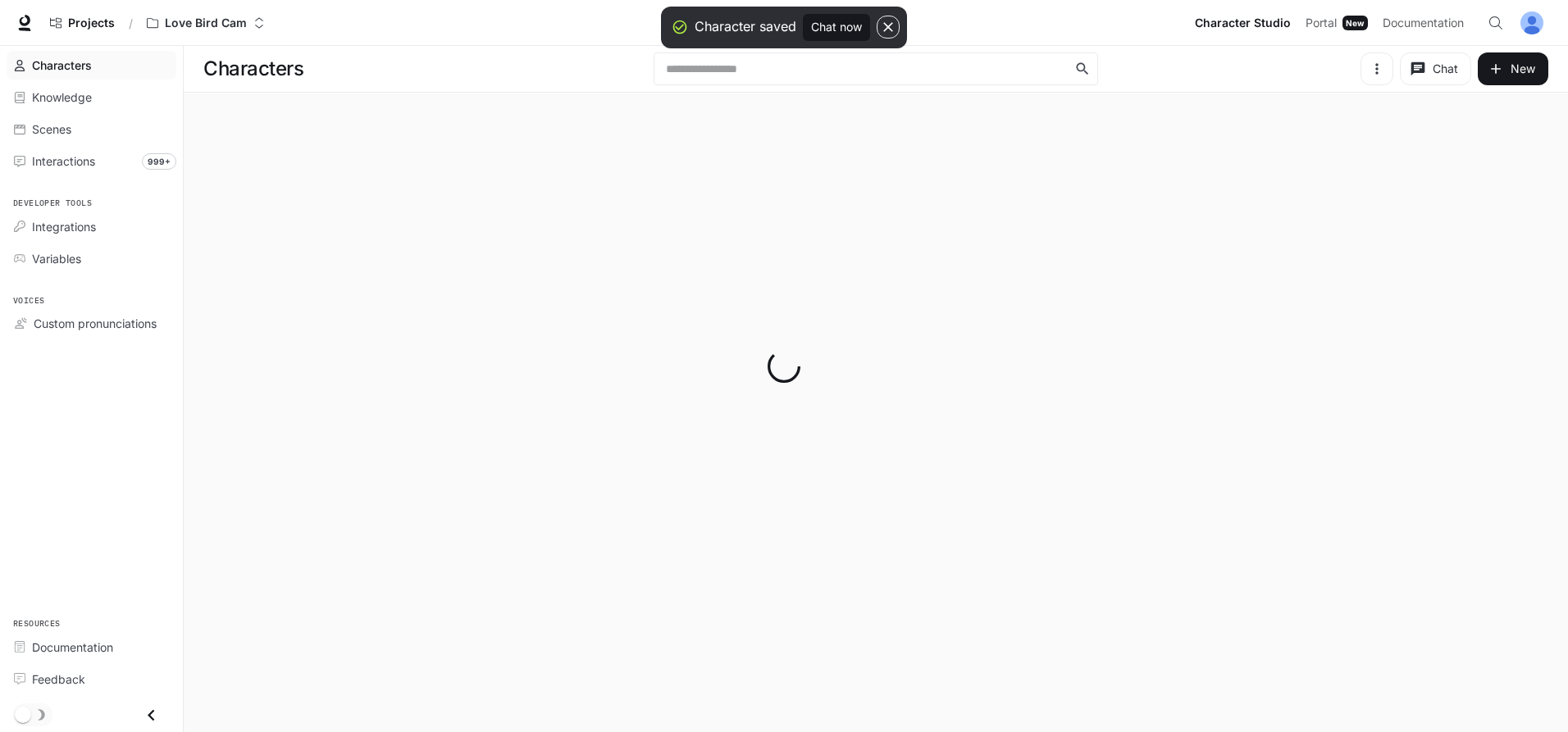 scroll, scrollTop: 0, scrollLeft: 0, axis: both 